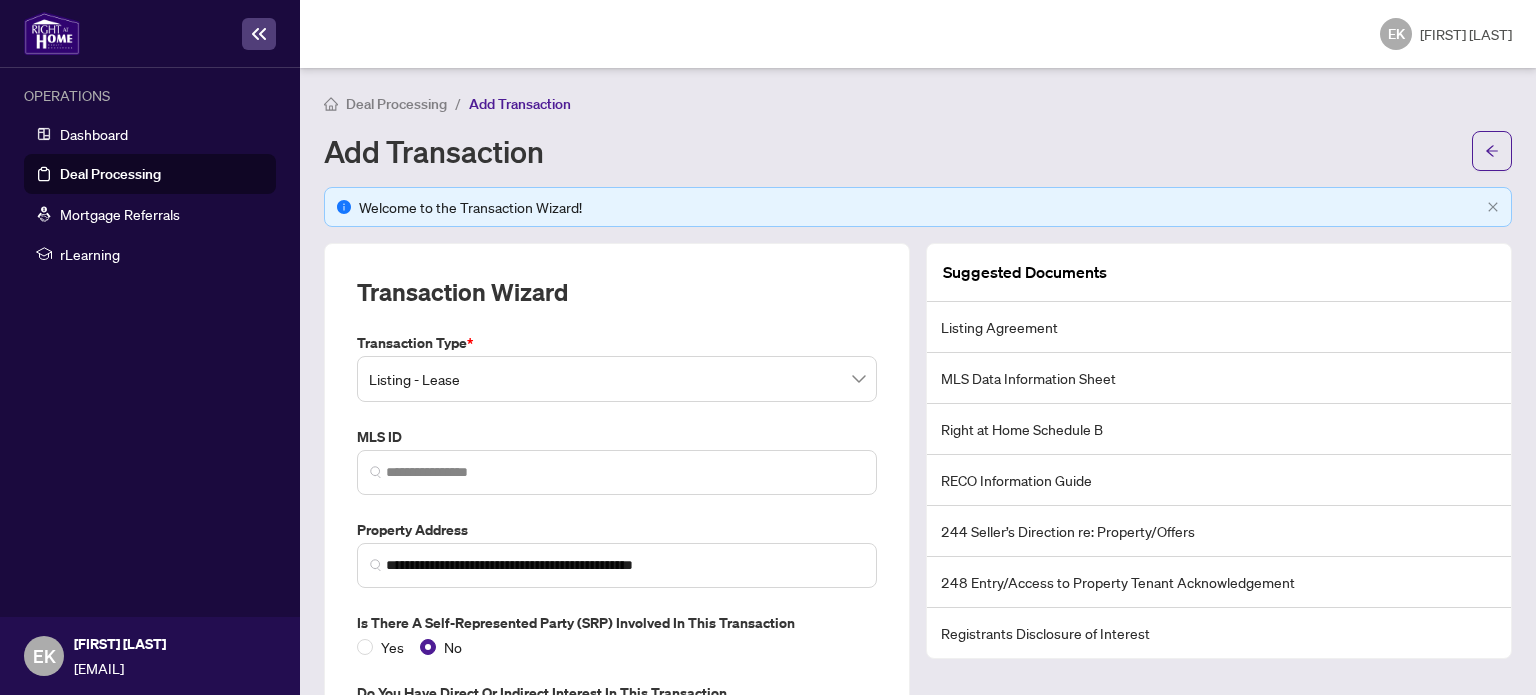 scroll, scrollTop: 0, scrollLeft: 0, axis: both 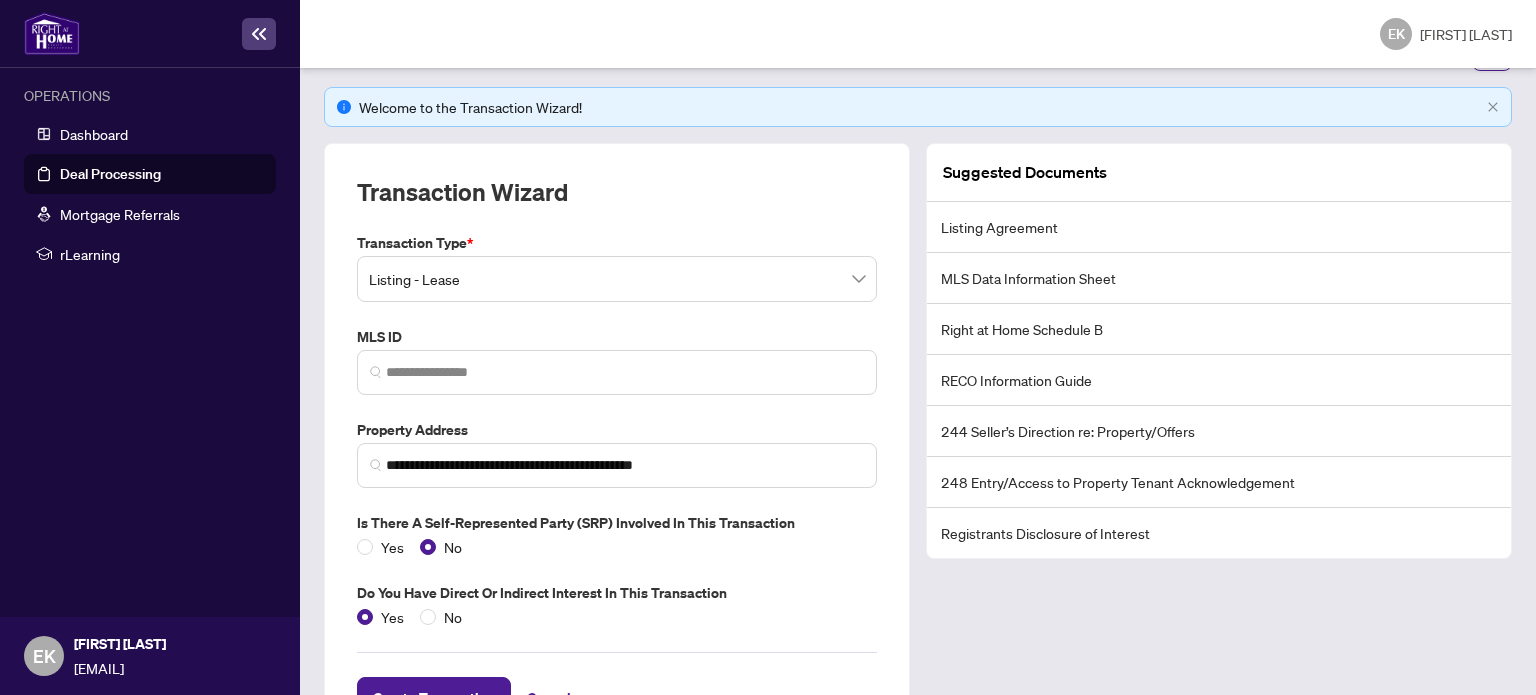 click on "Right at Home Schedule B" at bounding box center (1219, 329) 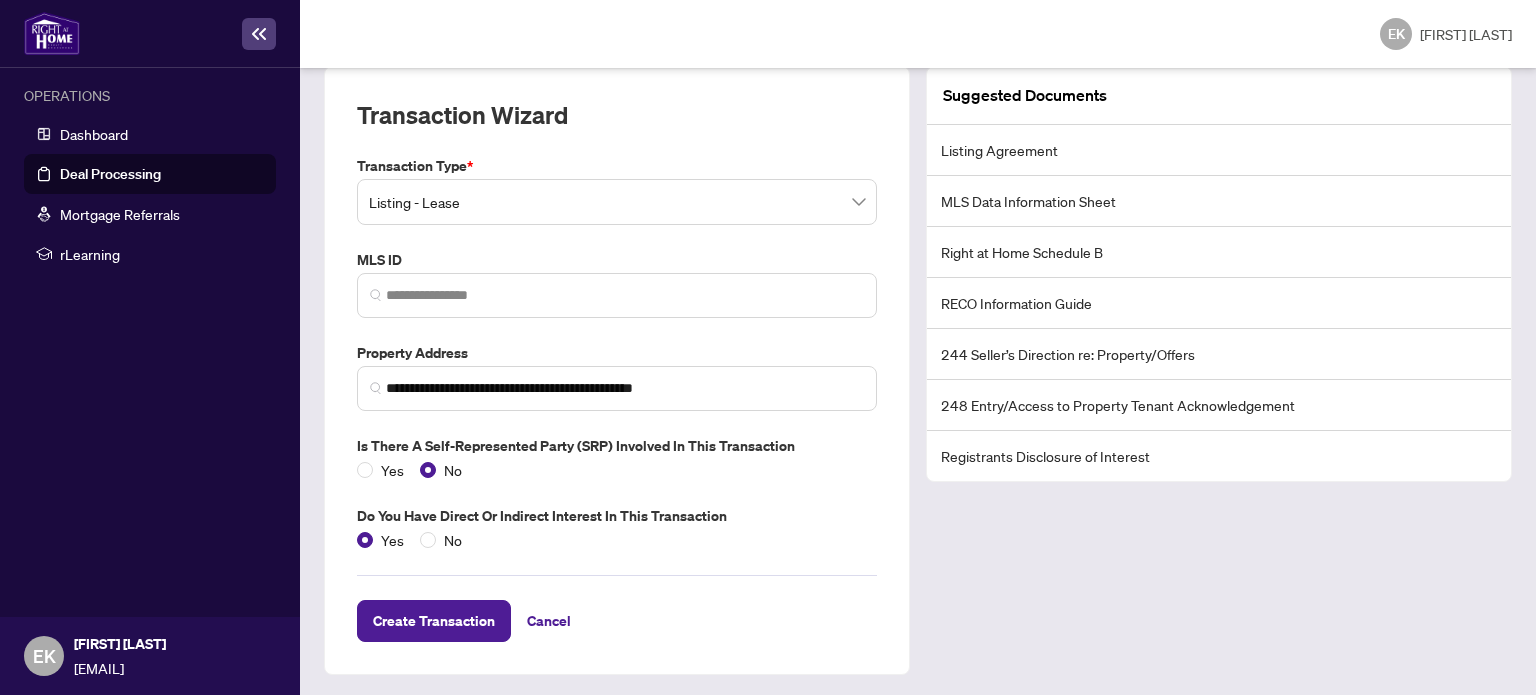 scroll, scrollTop: 77, scrollLeft: 0, axis: vertical 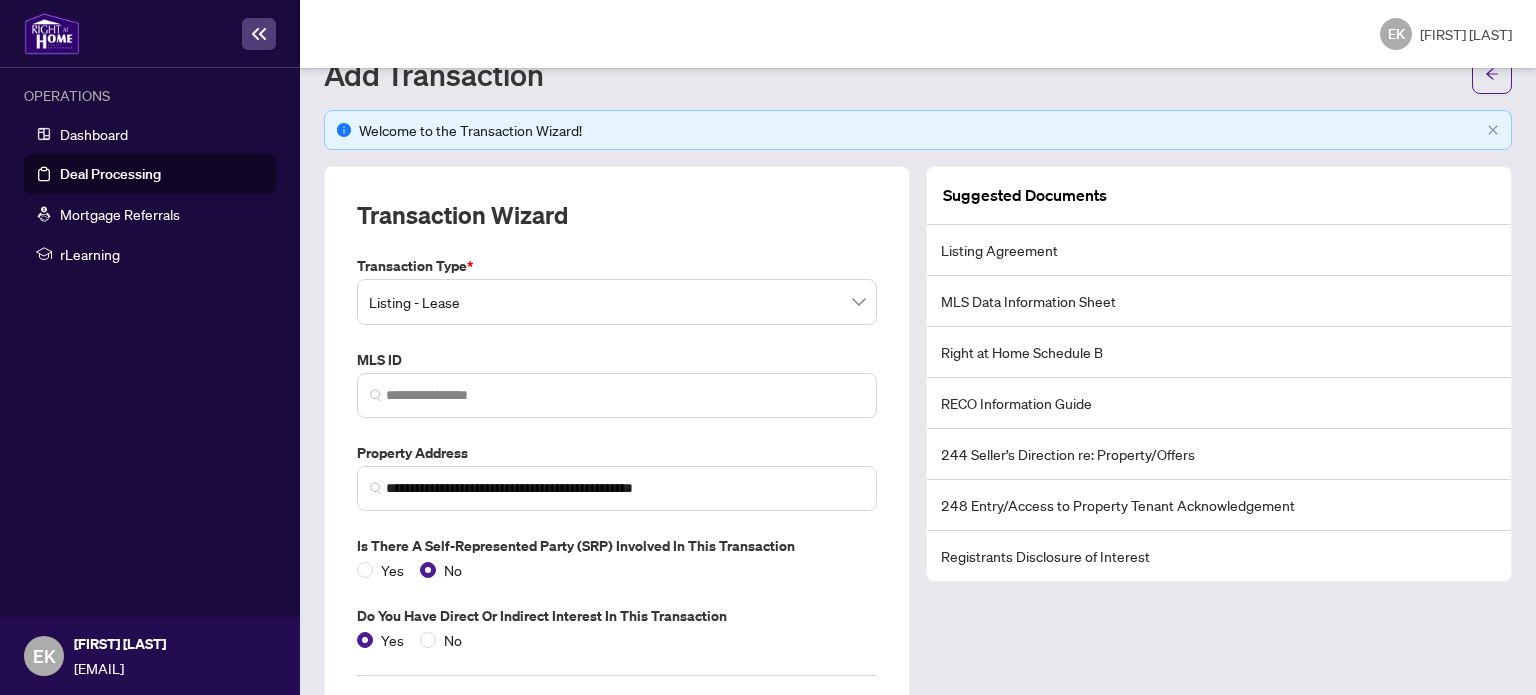click at bounding box center (617, 395) 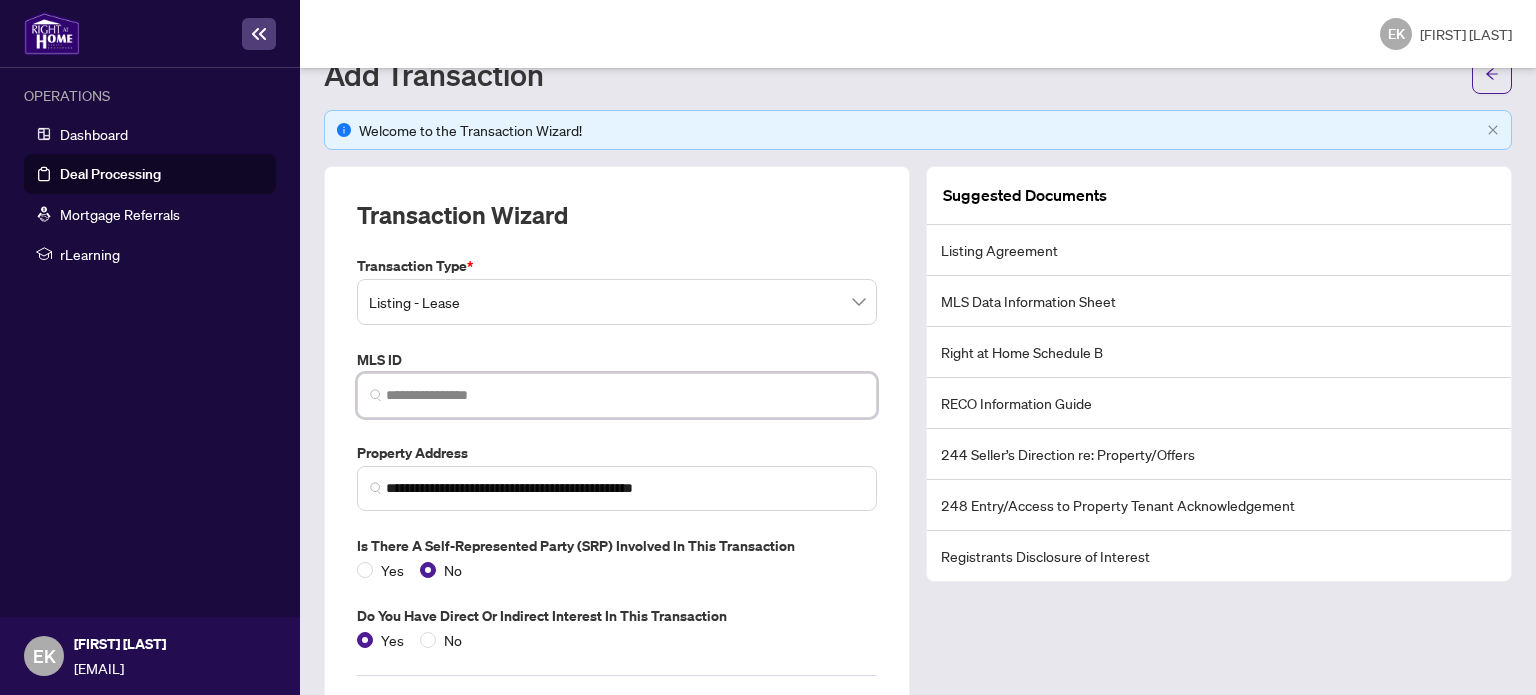 paste on "*********" 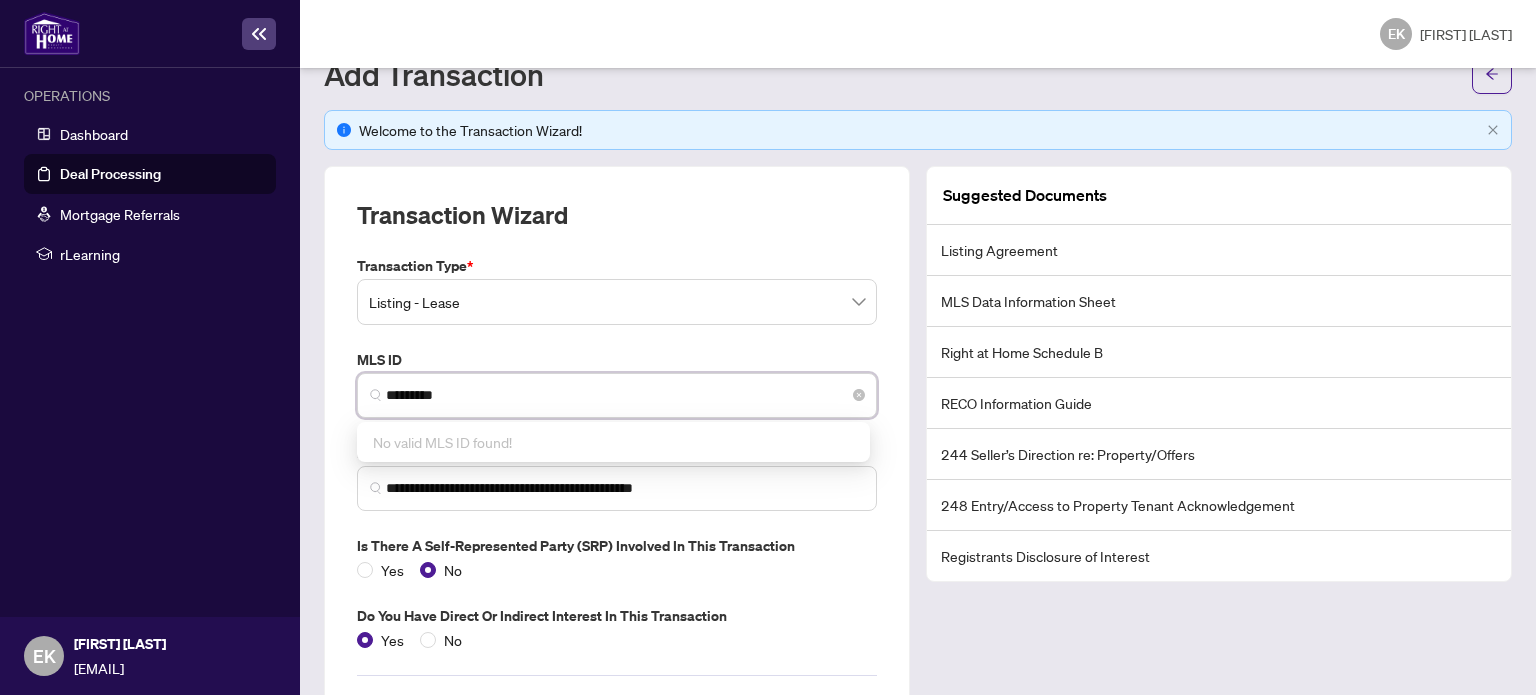 click on "*********" at bounding box center [625, 395] 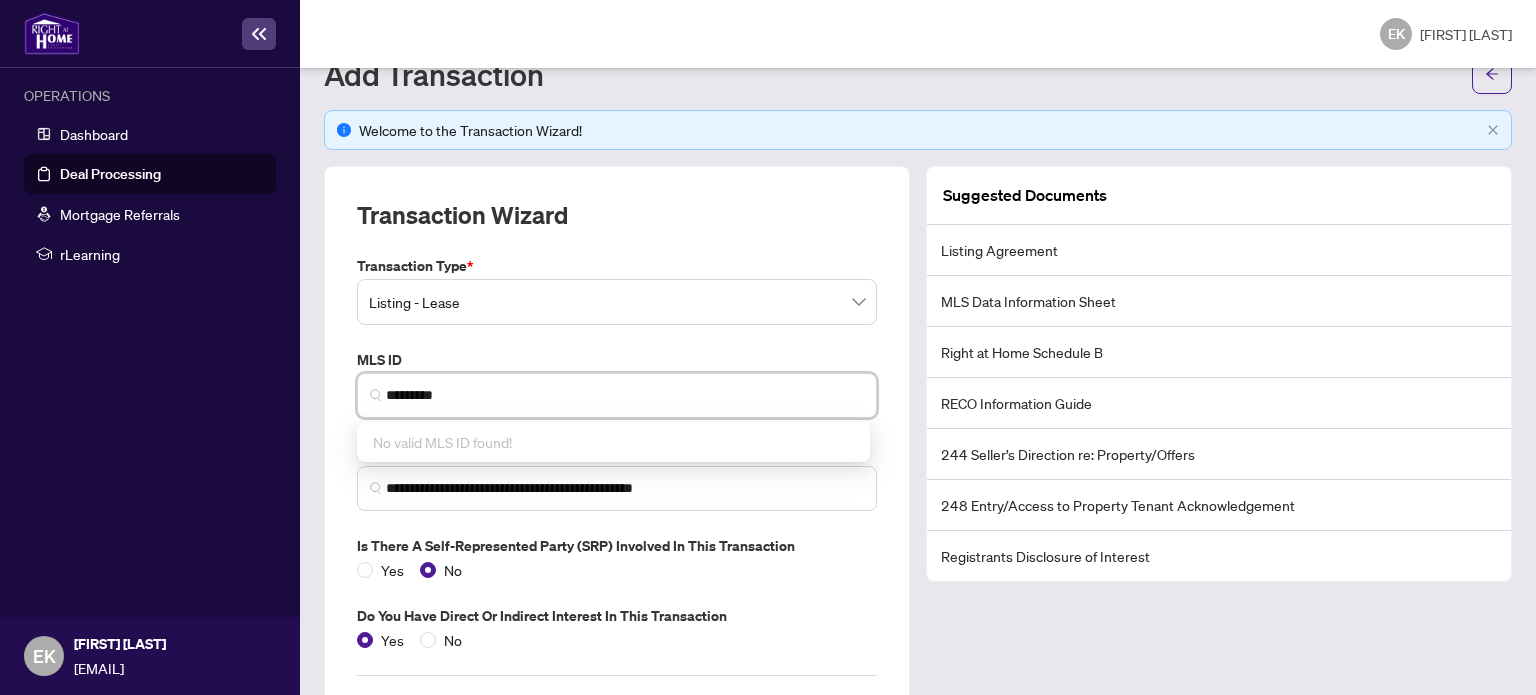 type on "*********" 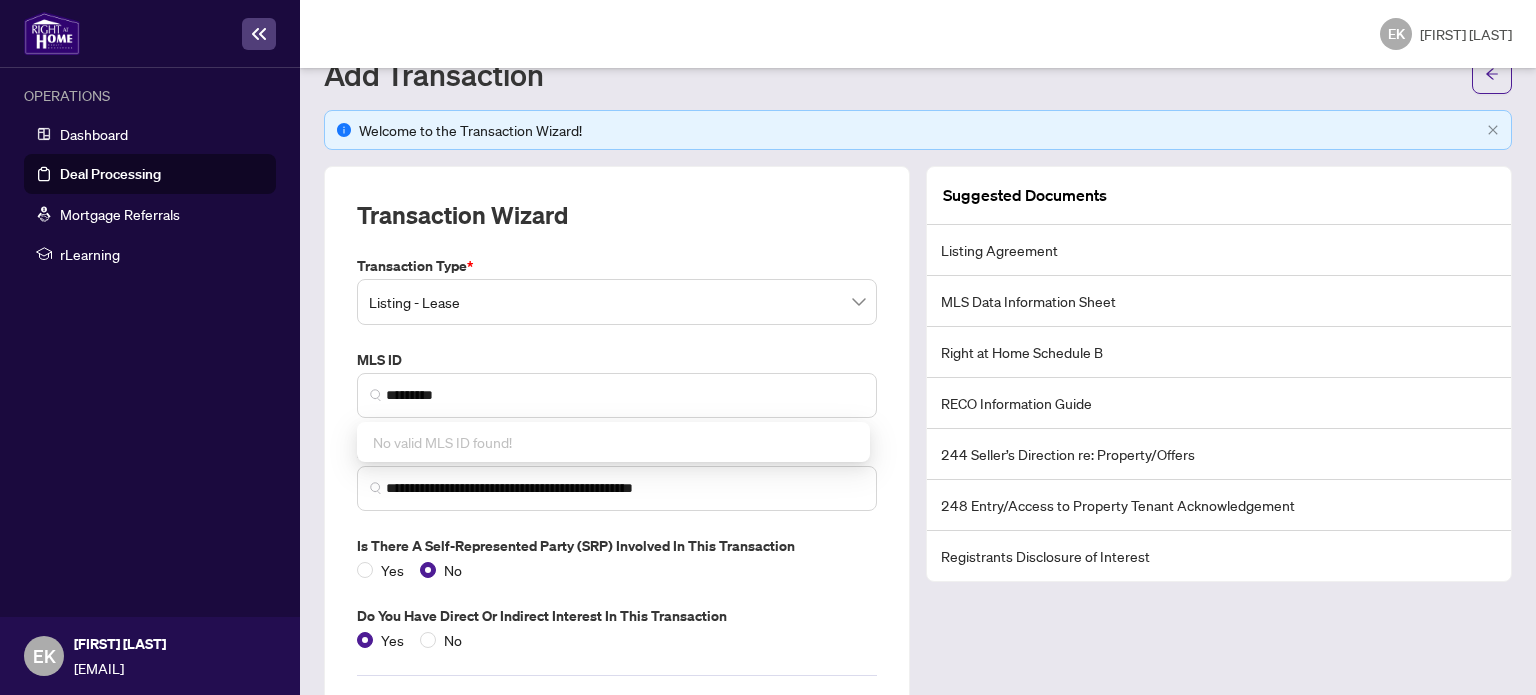 click on "**********" at bounding box center [617, 453] 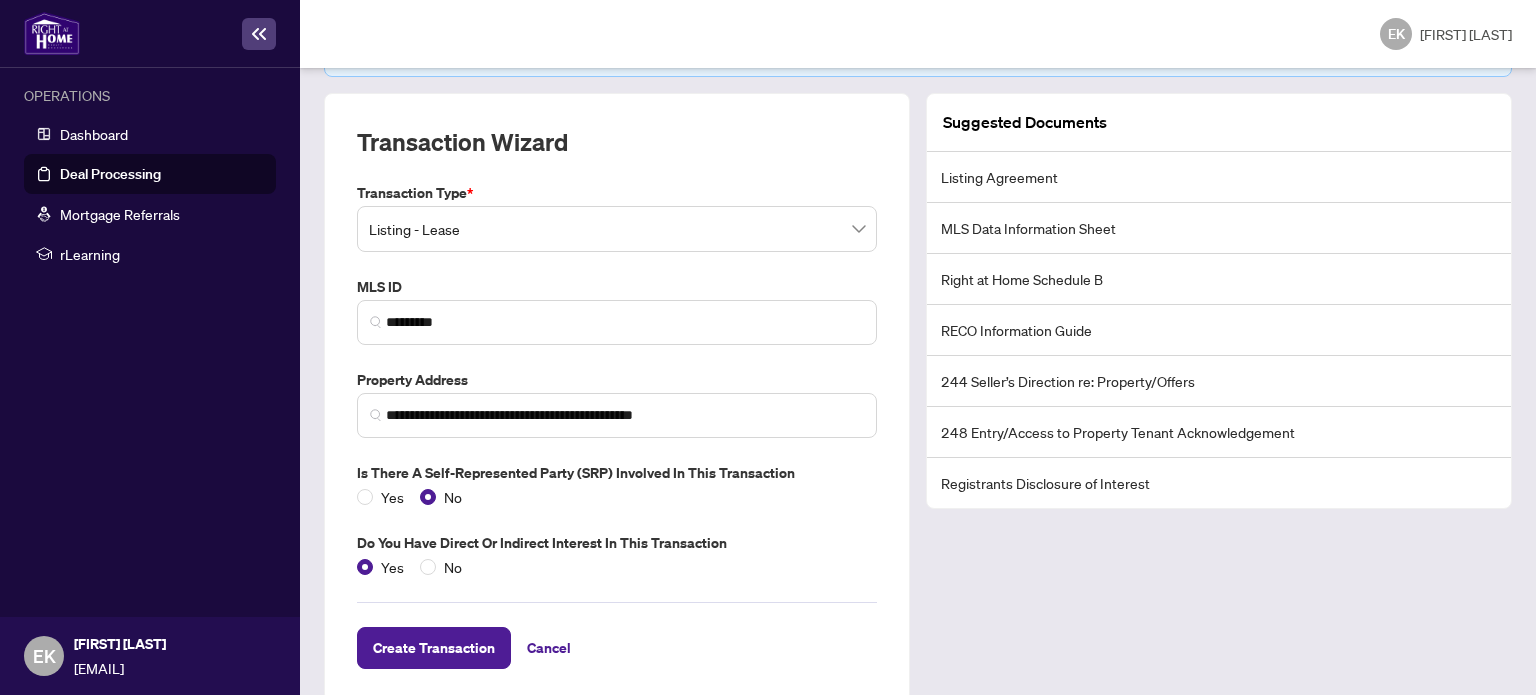 scroll, scrollTop: 177, scrollLeft: 0, axis: vertical 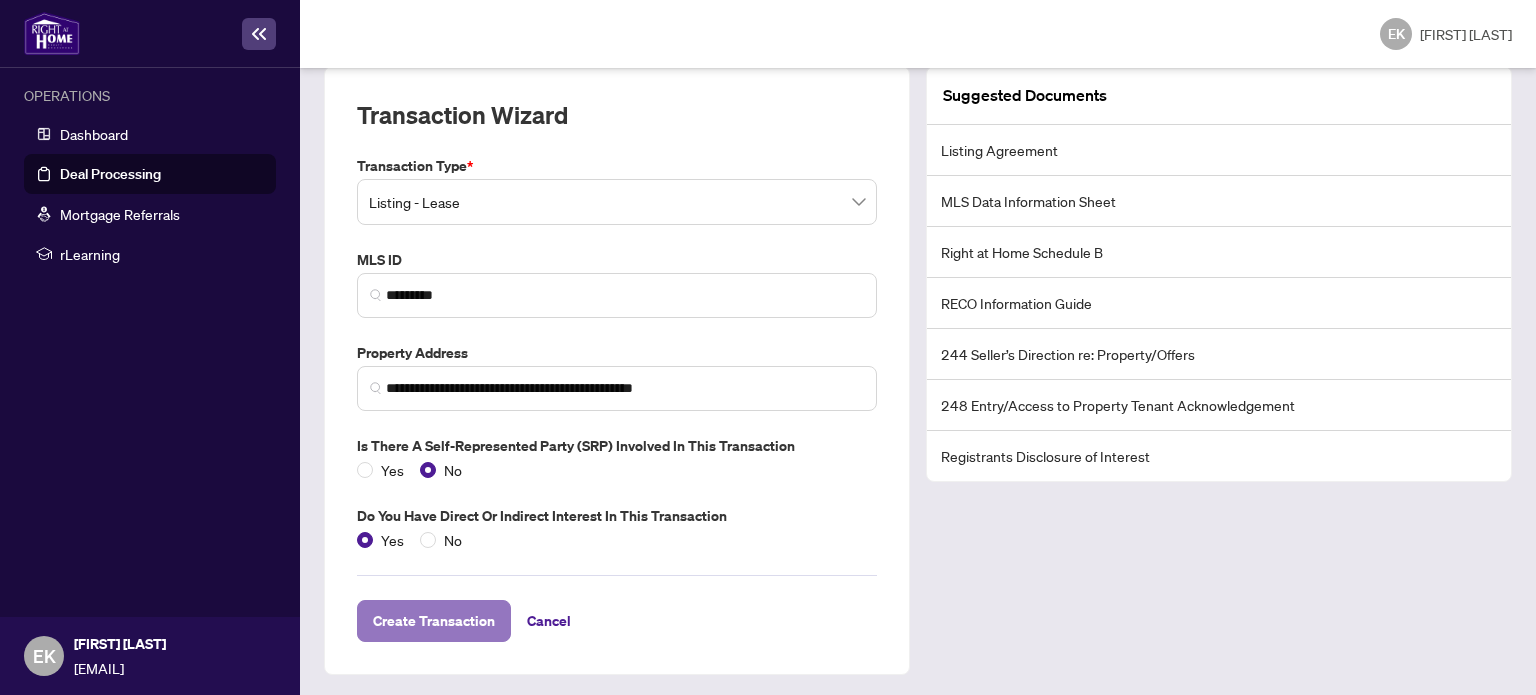 click on "Create Transaction" at bounding box center [434, 621] 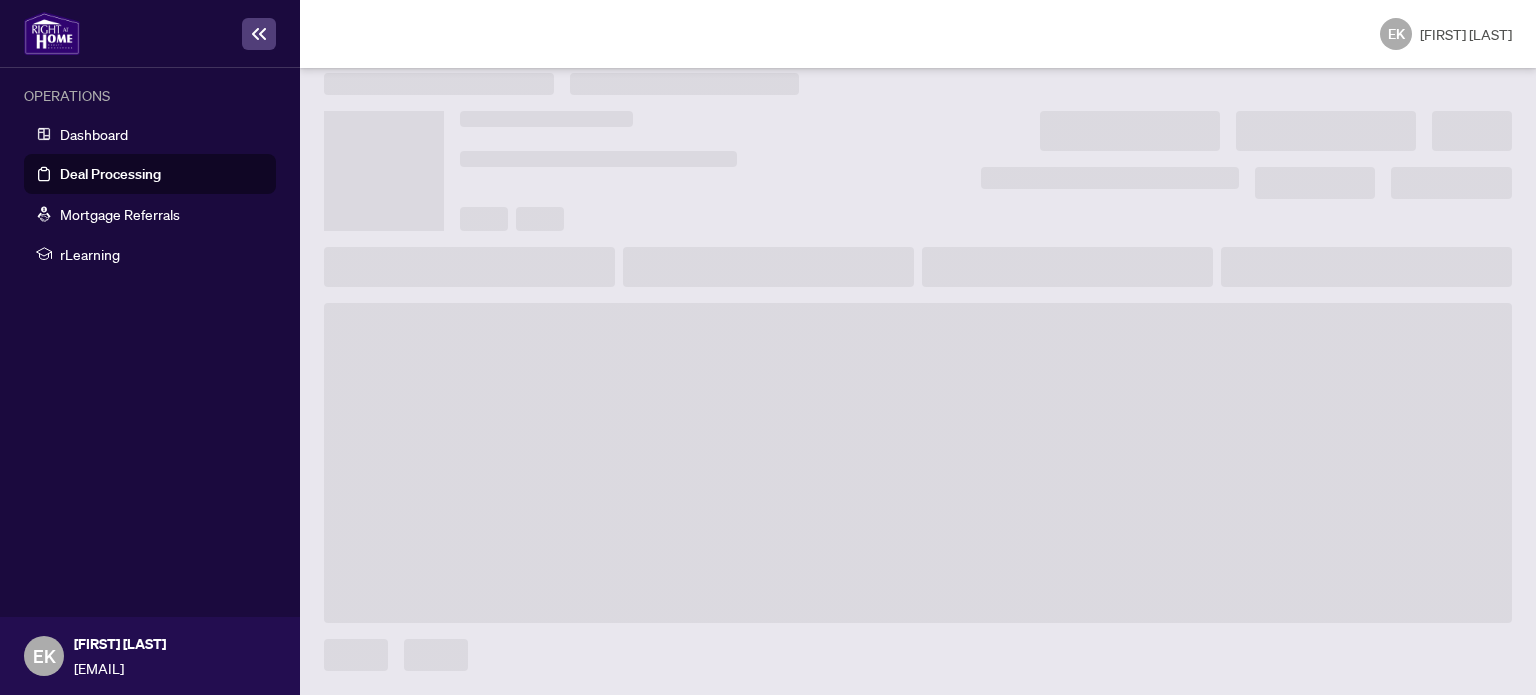 scroll, scrollTop: 18, scrollLeft: 0, axis: vertical 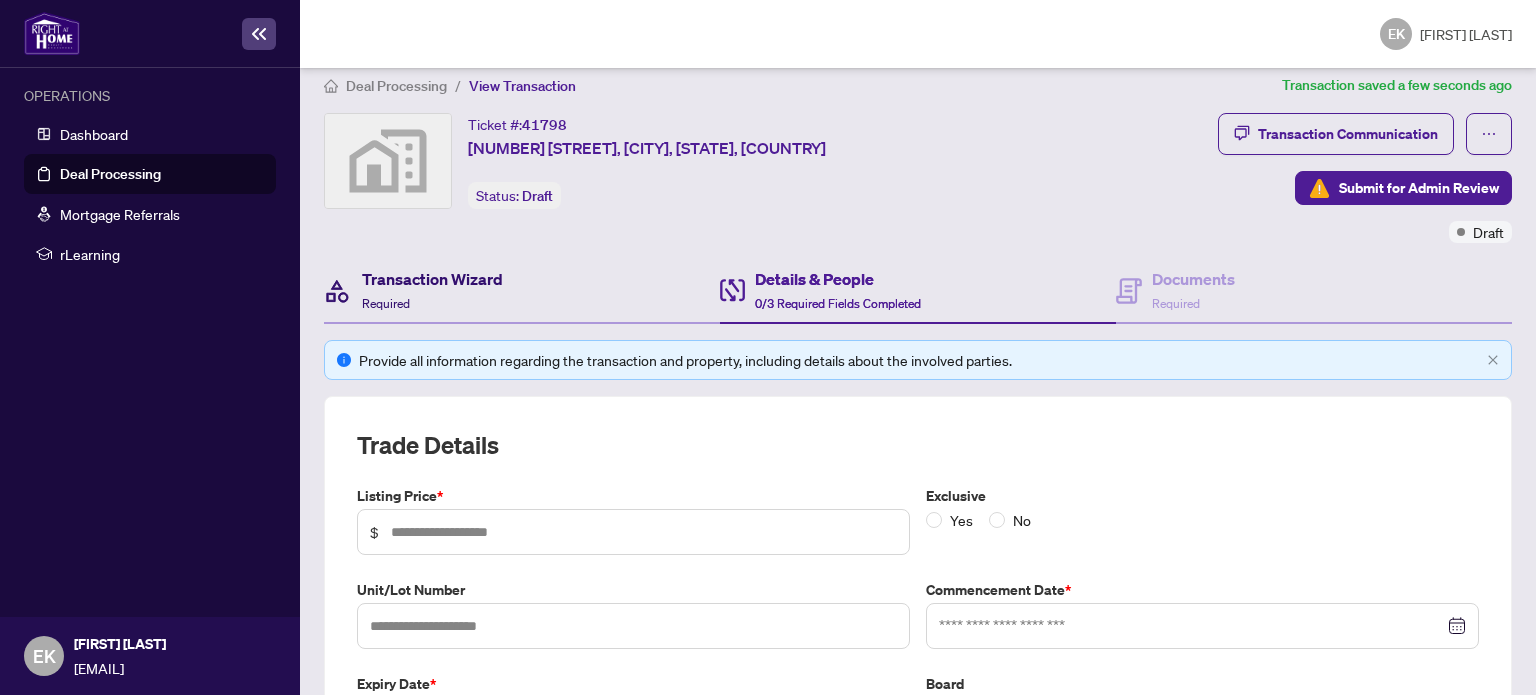 click on "Transaction Wizard" at bounding box center [432, 279] 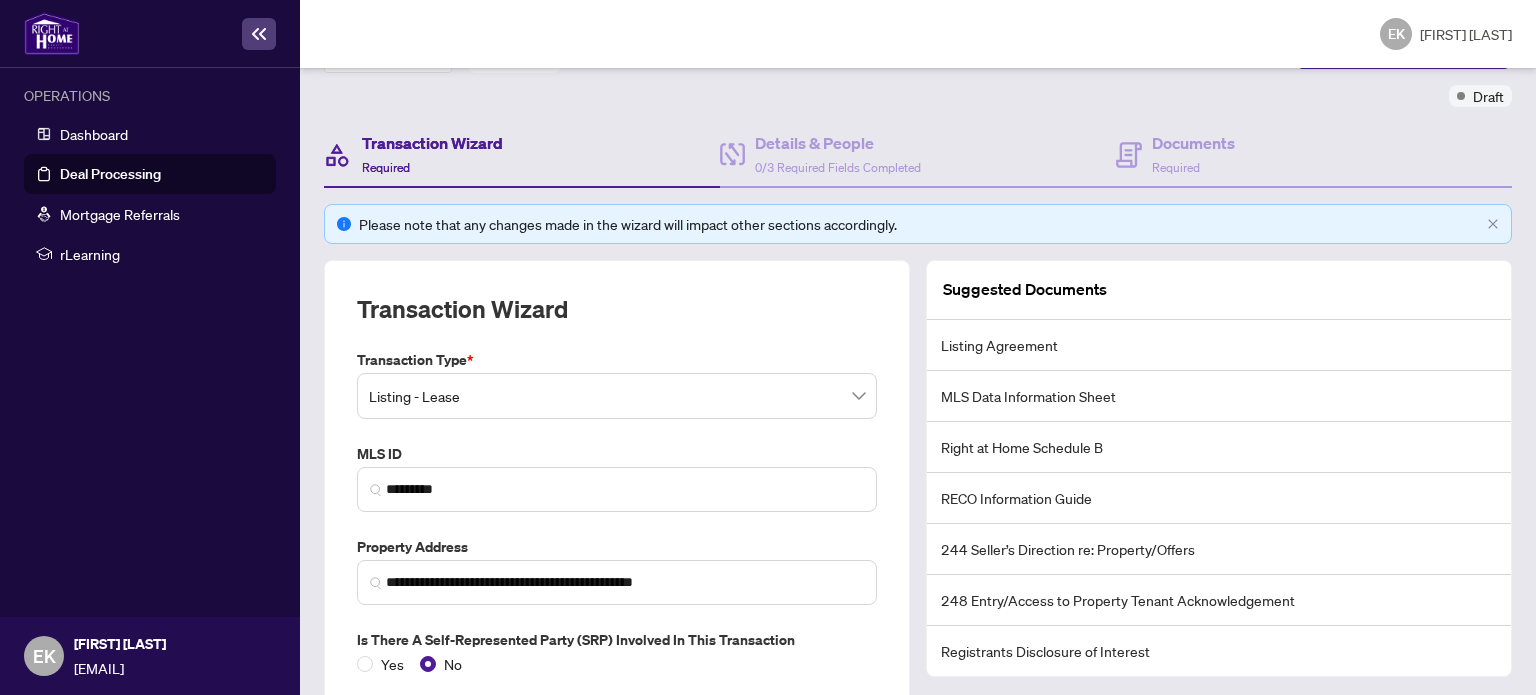 scroll, scrollTop: 218, scrollLeft: 0, axis: vertical 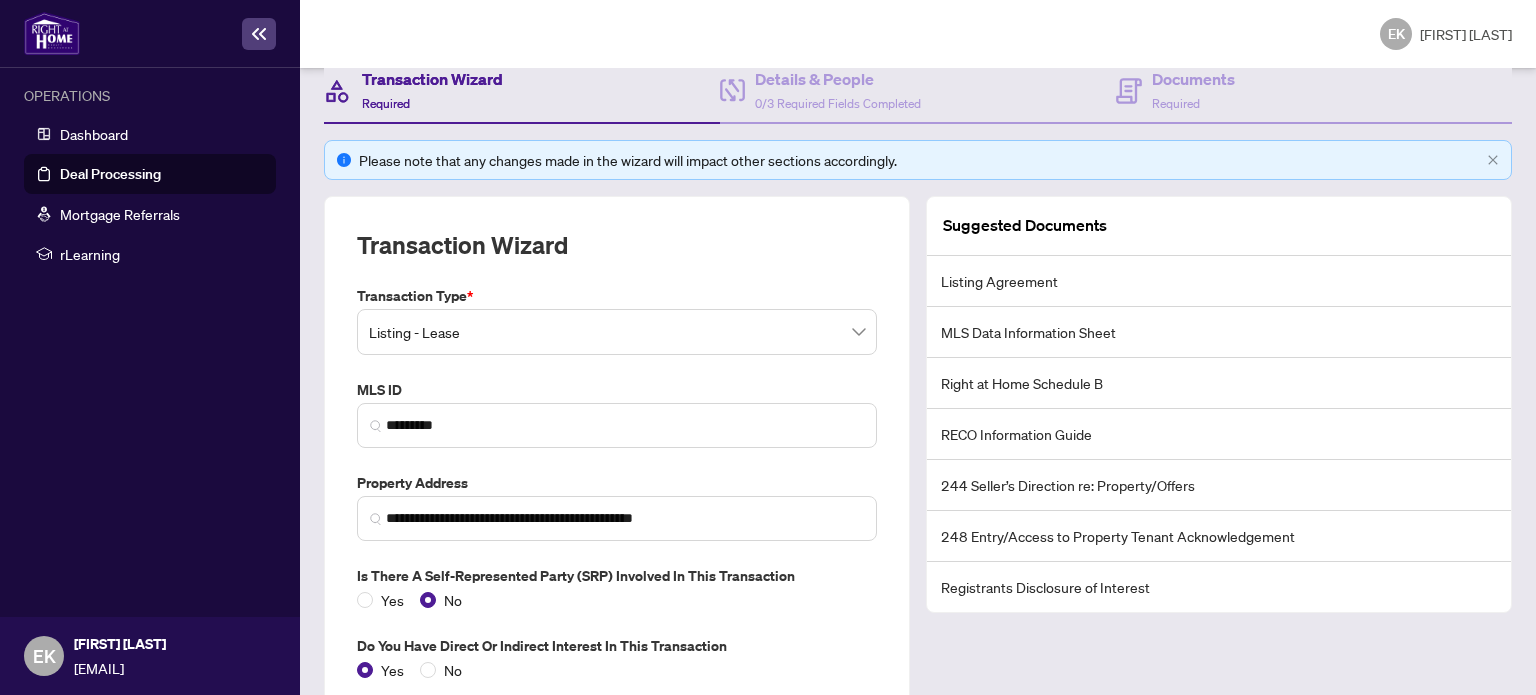 click on "Listing Agreement" at bounding box center [1219, 281] 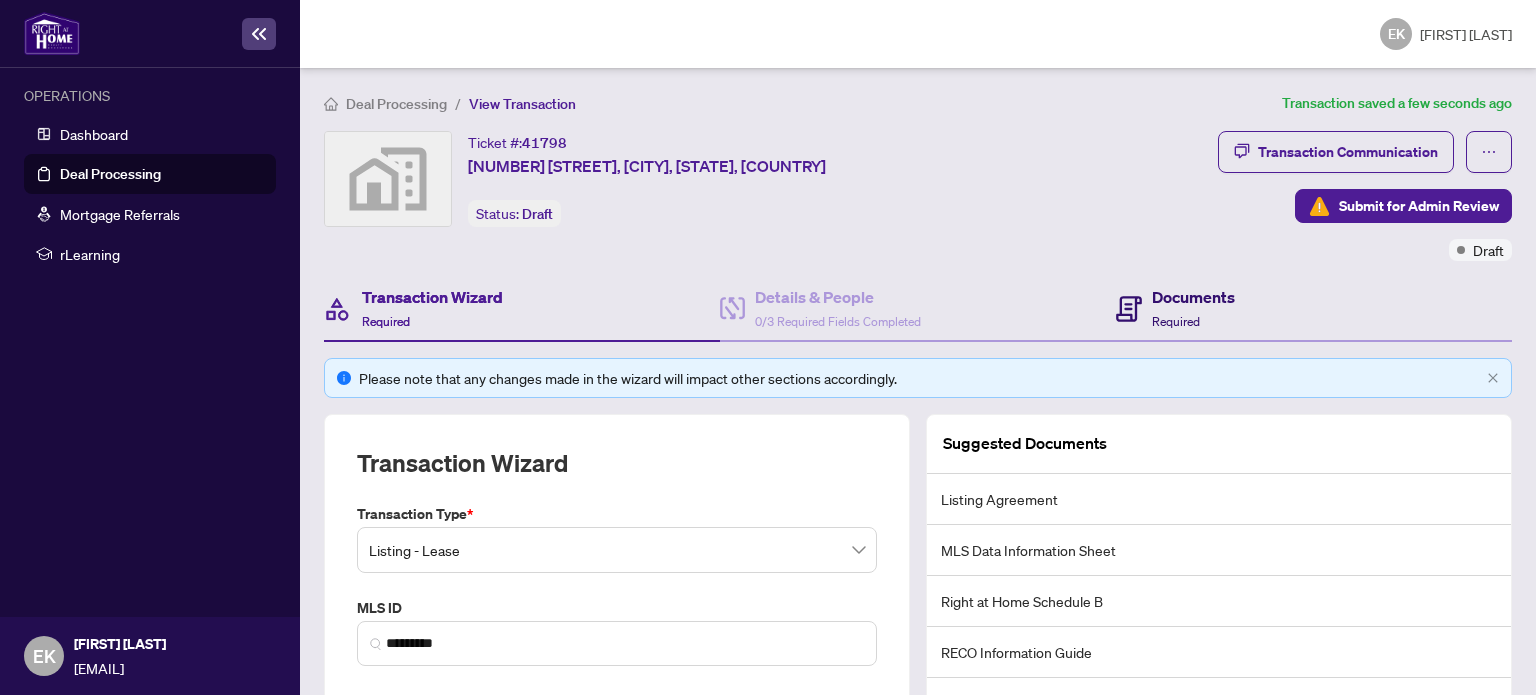 click on "Documents" at bounding box center [1193, 297] 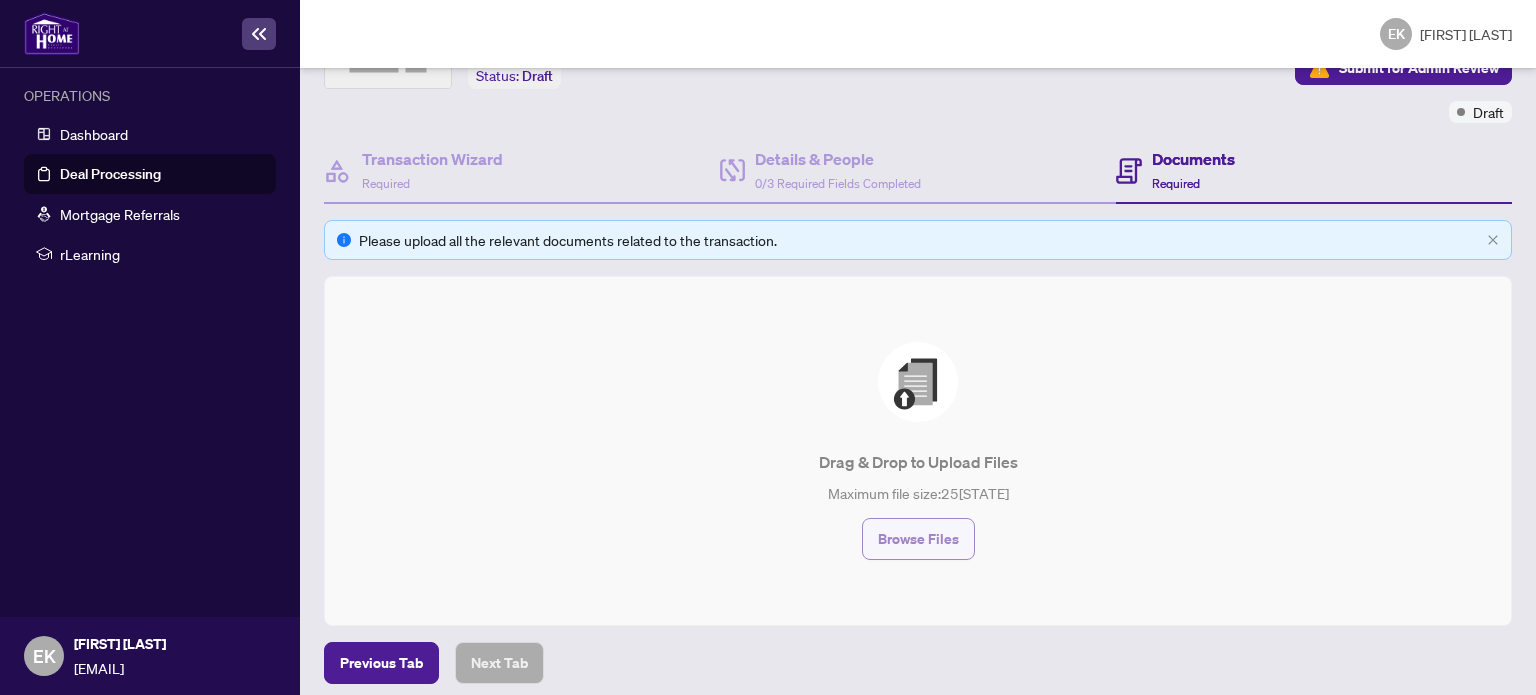 scroll, scrollTop: 147, scrollLeft: 0, axis: vertical 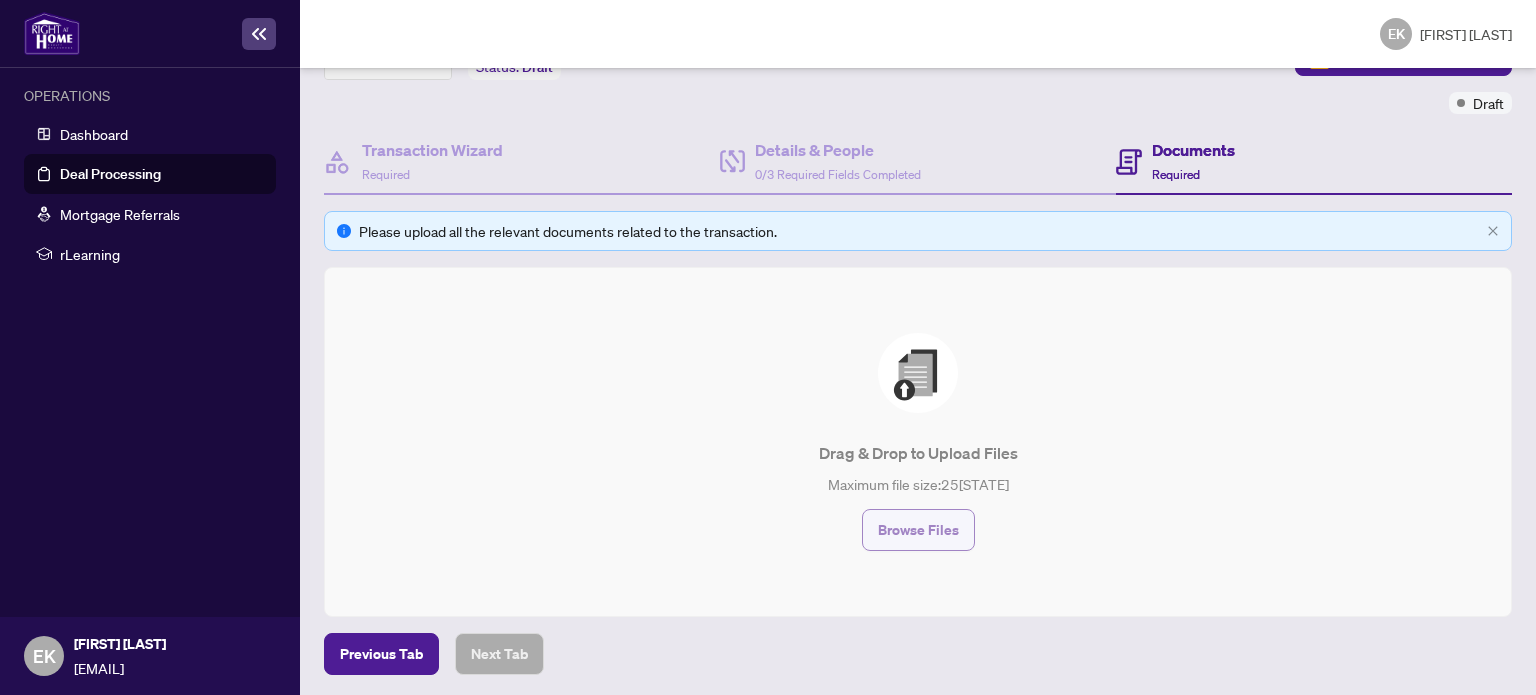 click on "Browse Files" at bounding box center [918, 530] 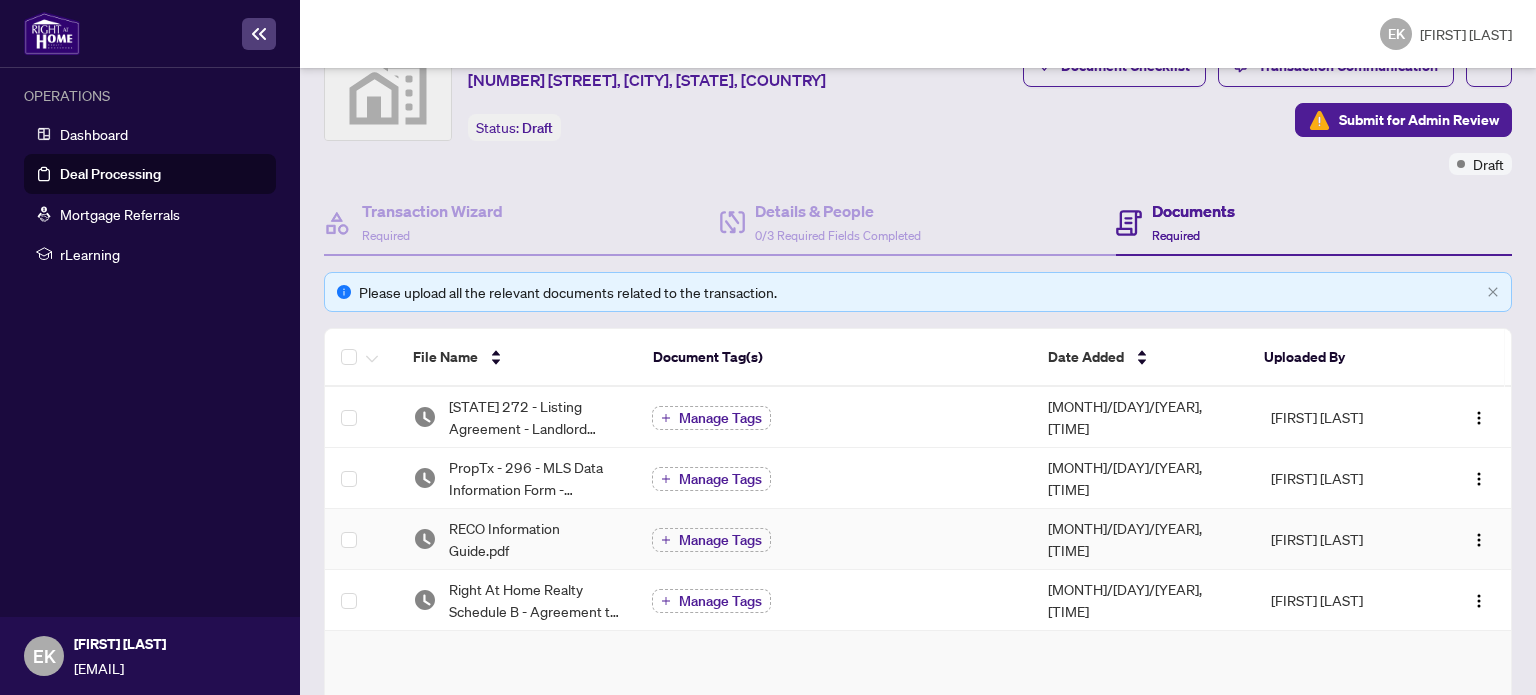 scroll, scrollTop: 0, scrollLeft: 0, axis: both 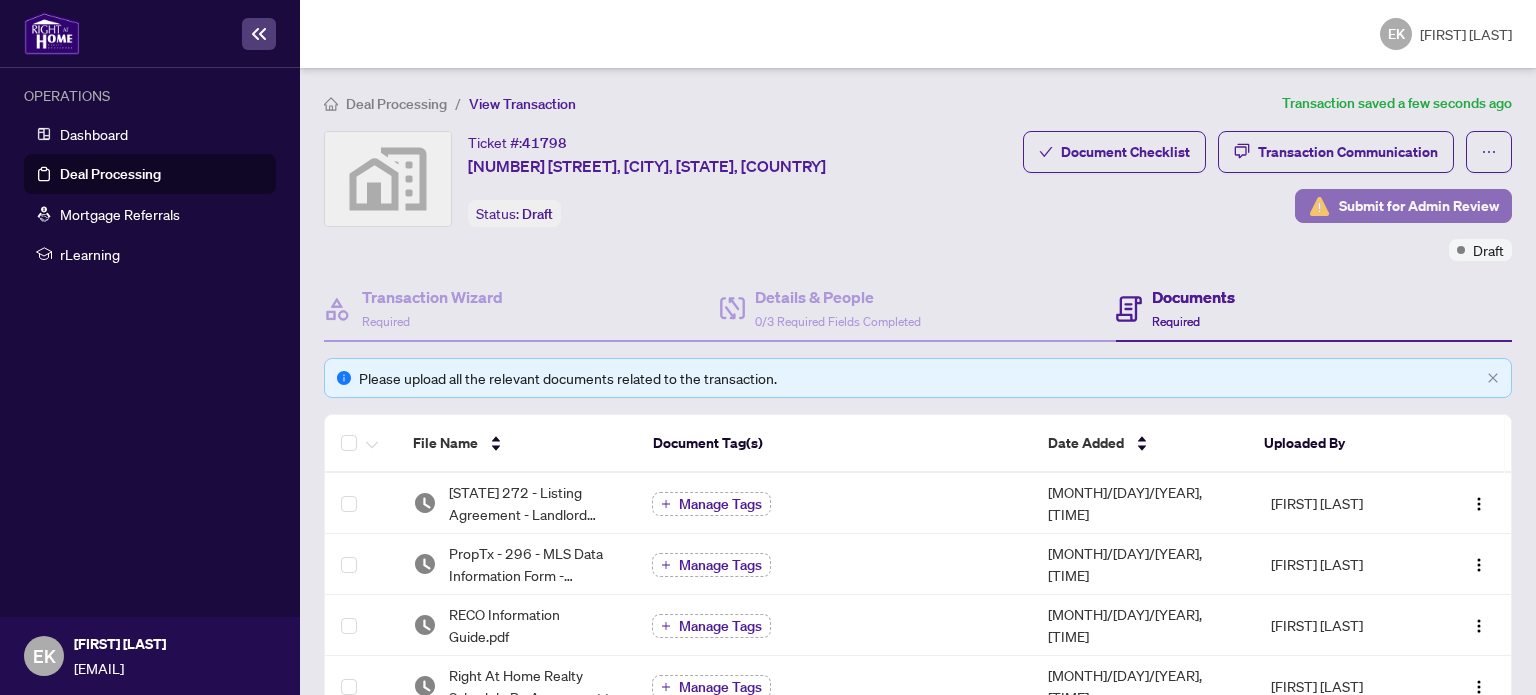click on "Submit for Admin Review" at bounding box center (1419, 206) 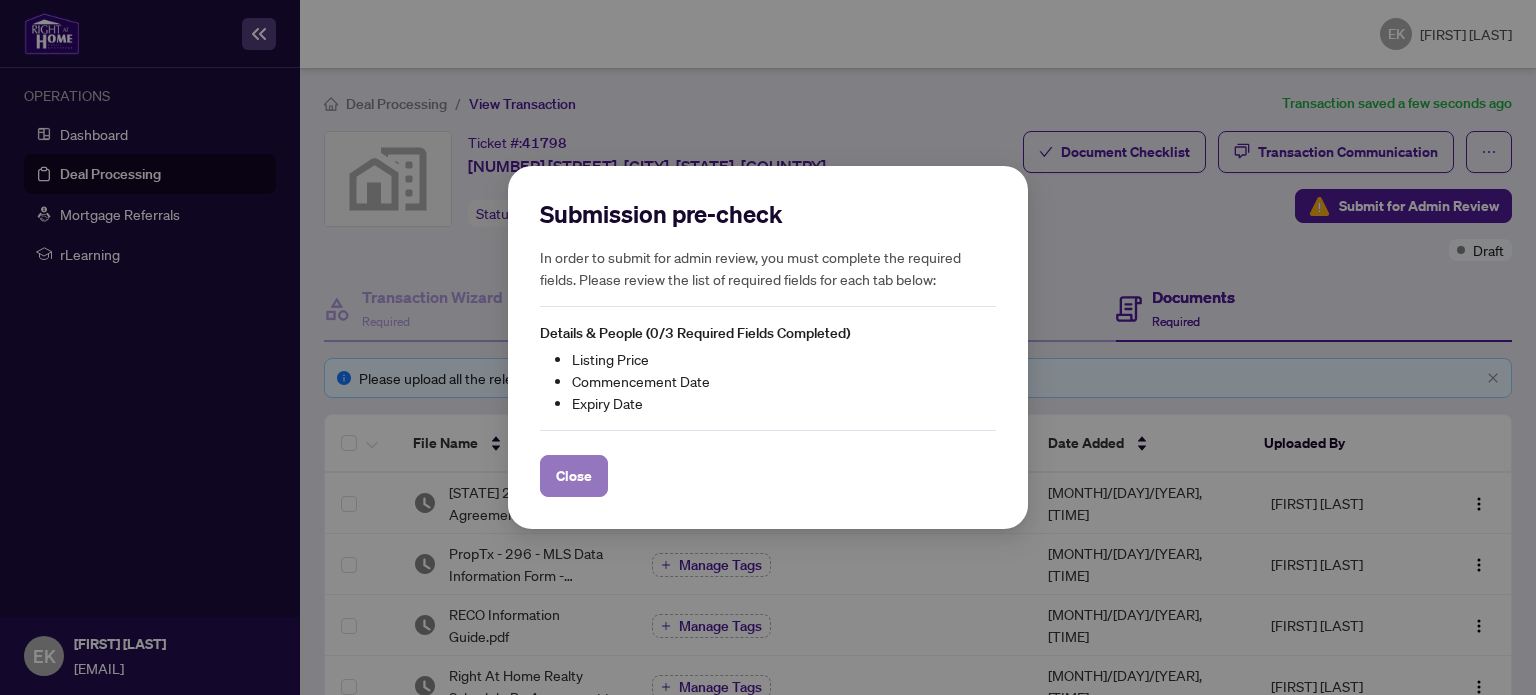 click on "Close" at bounding box center [574, 476] 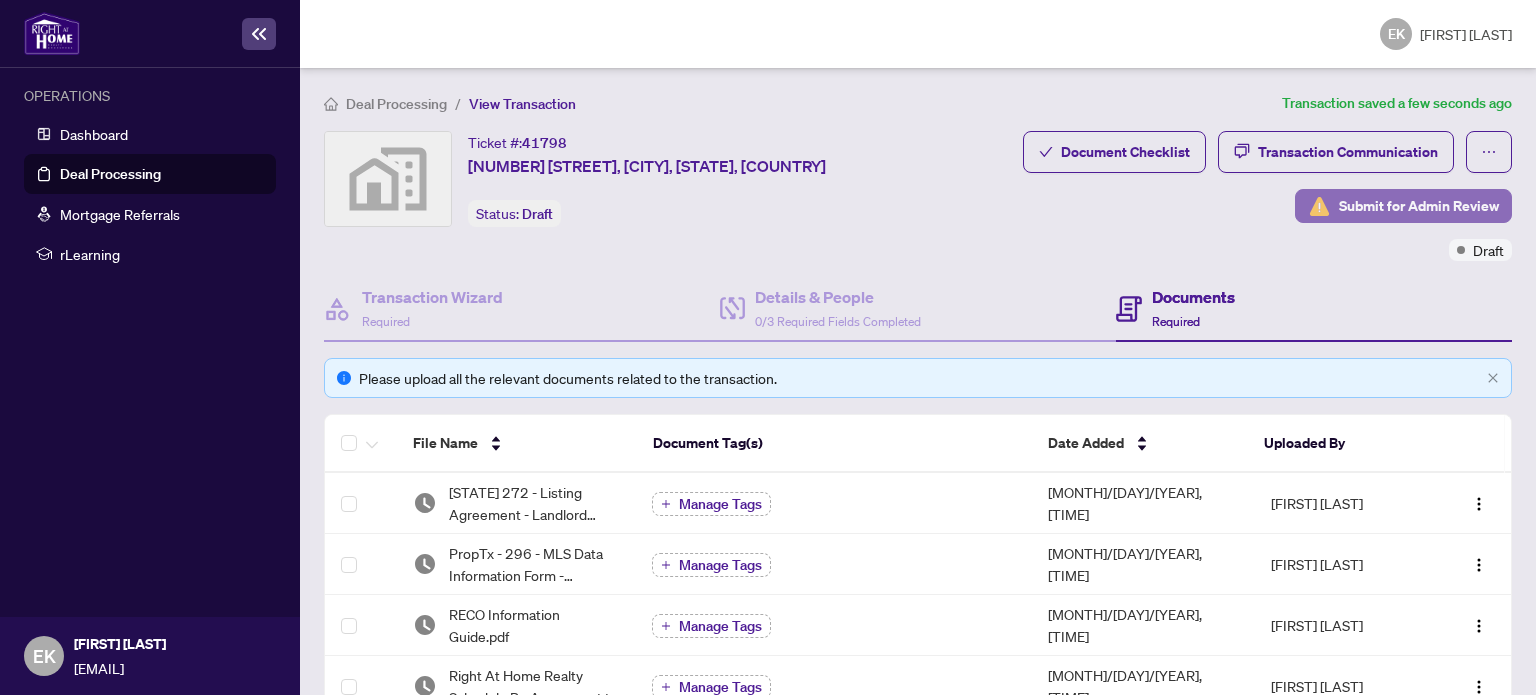 click on "Submit for Admin Review" at bounding box center [1419, 206] 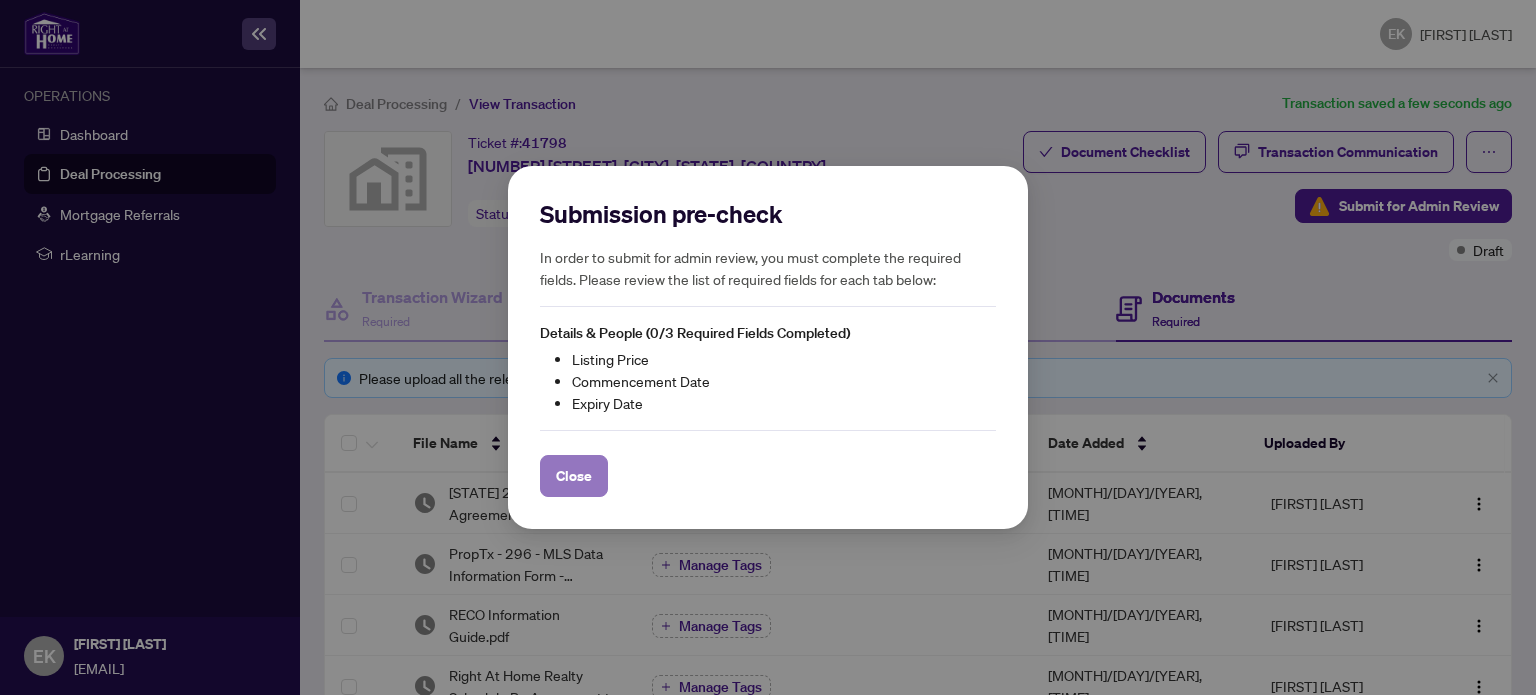 click on "Close" at bounding box center (574, 476) 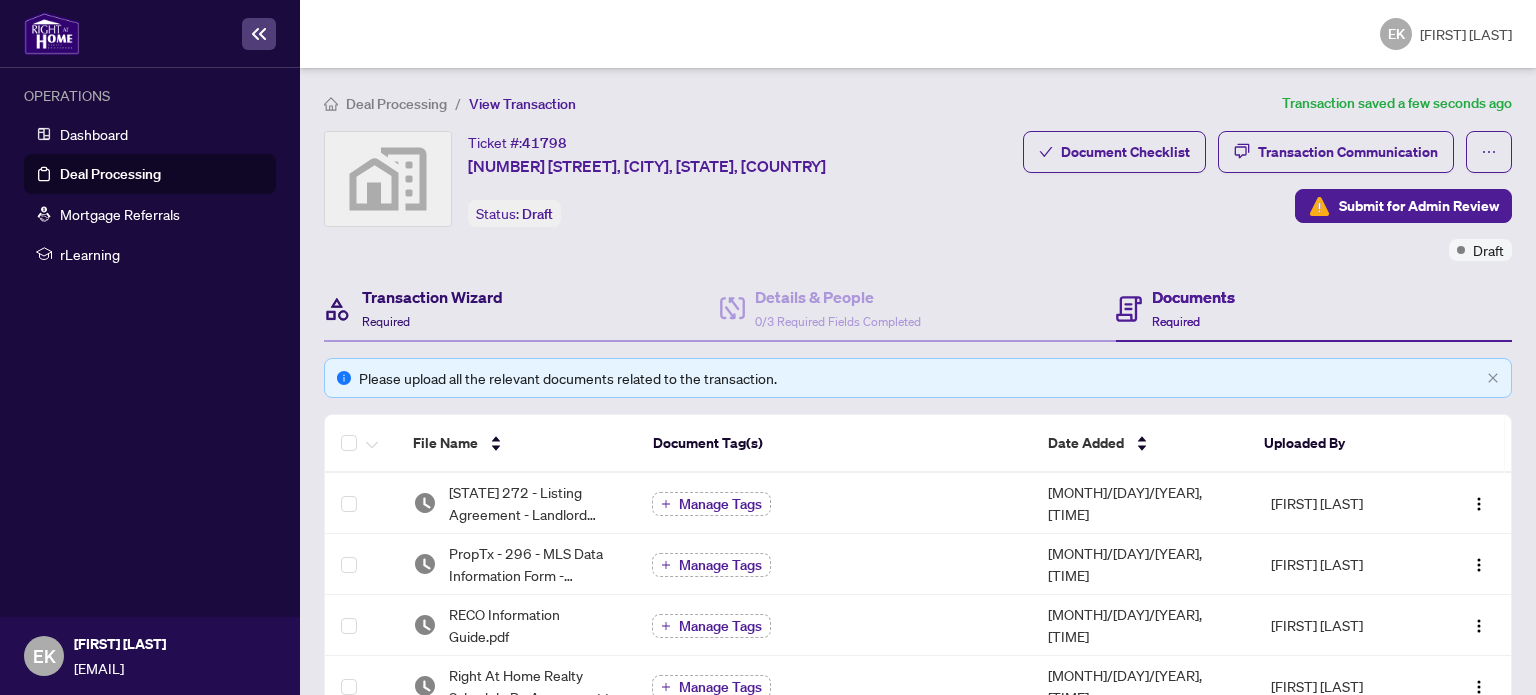 click on "Transaction Wizard" at bounding box center [432, 297] 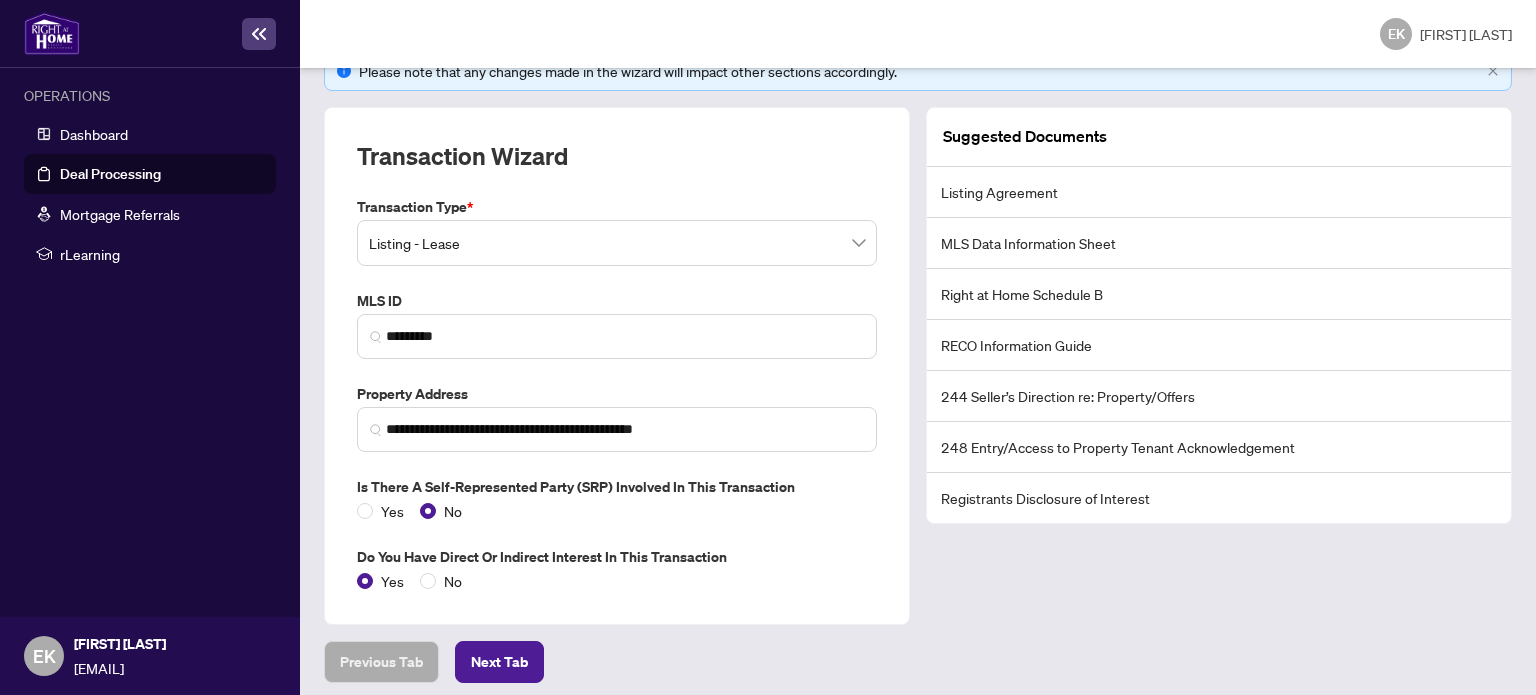 scroll, scrollTop: 314, scrollLeft: 0, axis: vertical 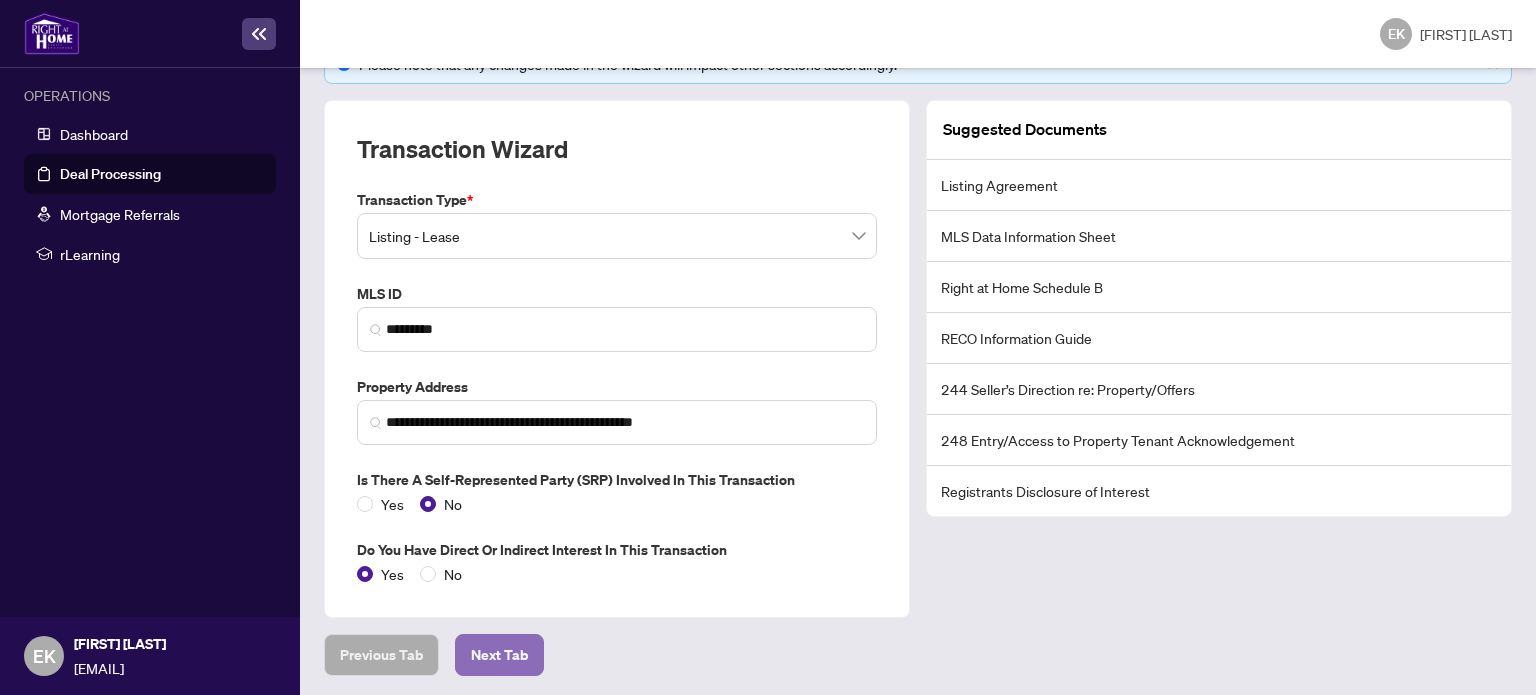 click on "Next Tab" at bounding box center (381, 655) 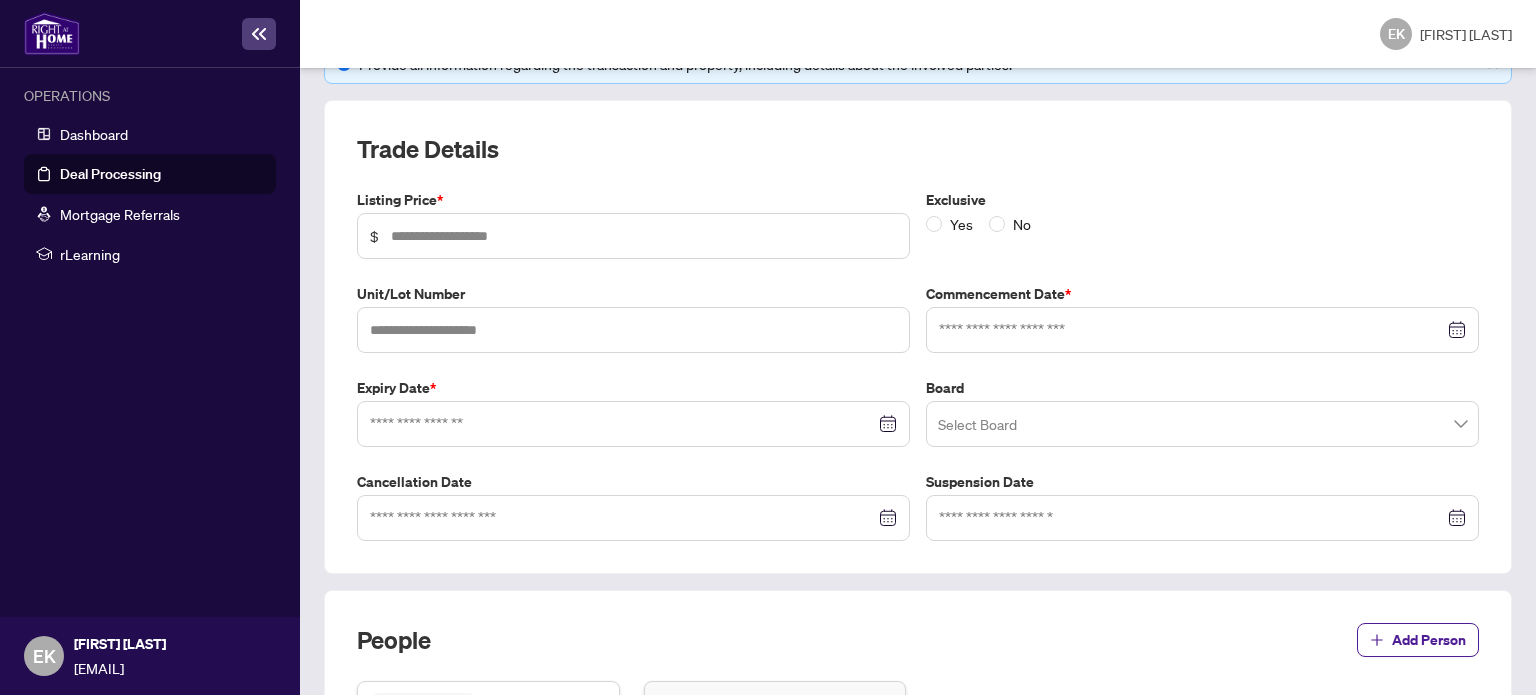 click on "$" at bounding box center (633, 236) 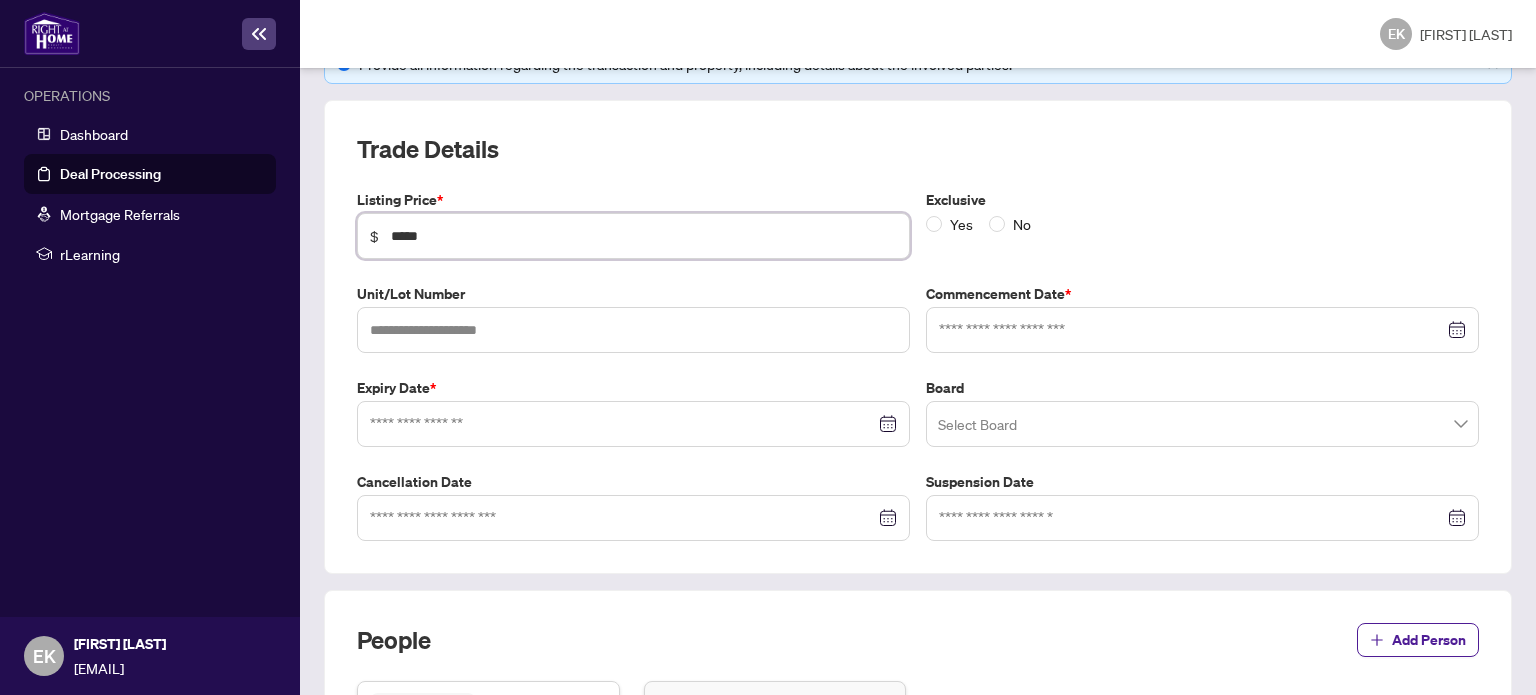 type on "*****" 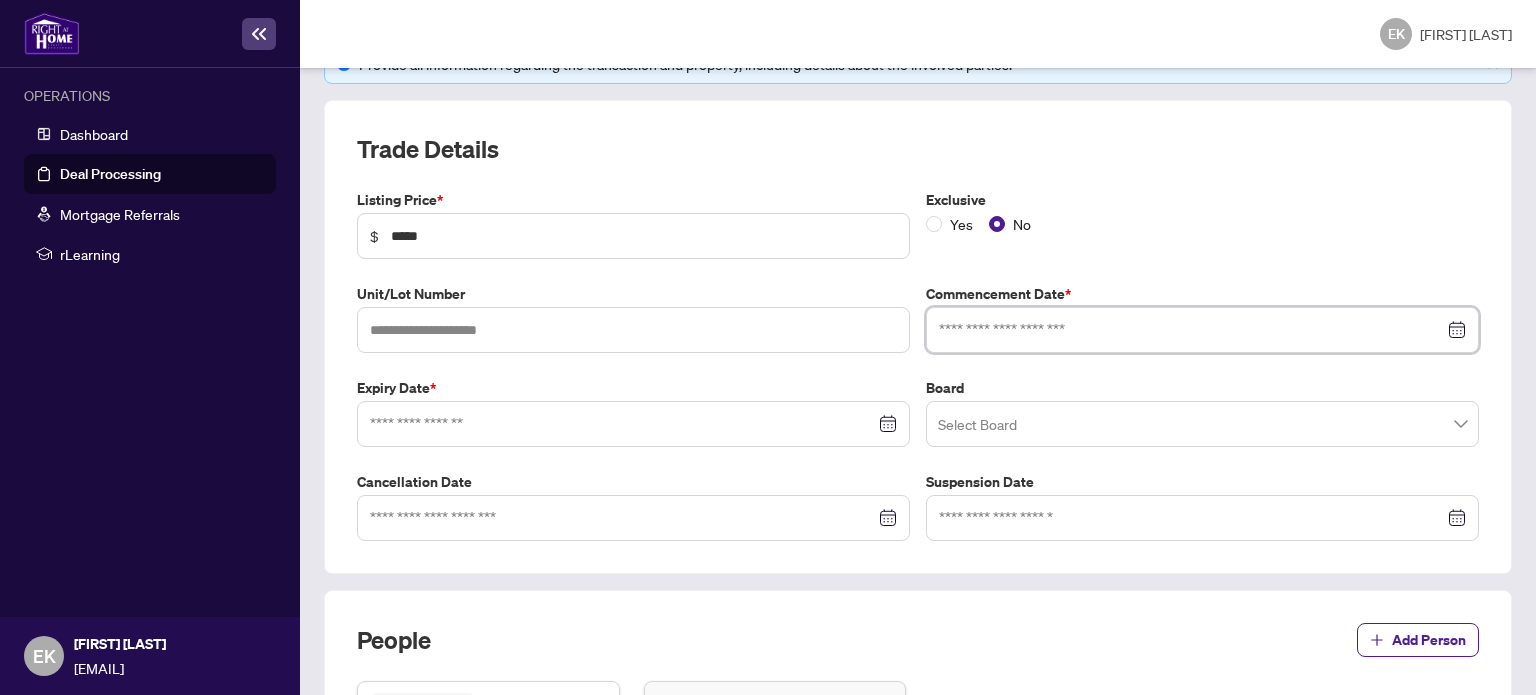 click at bounding box center (1191, 330) 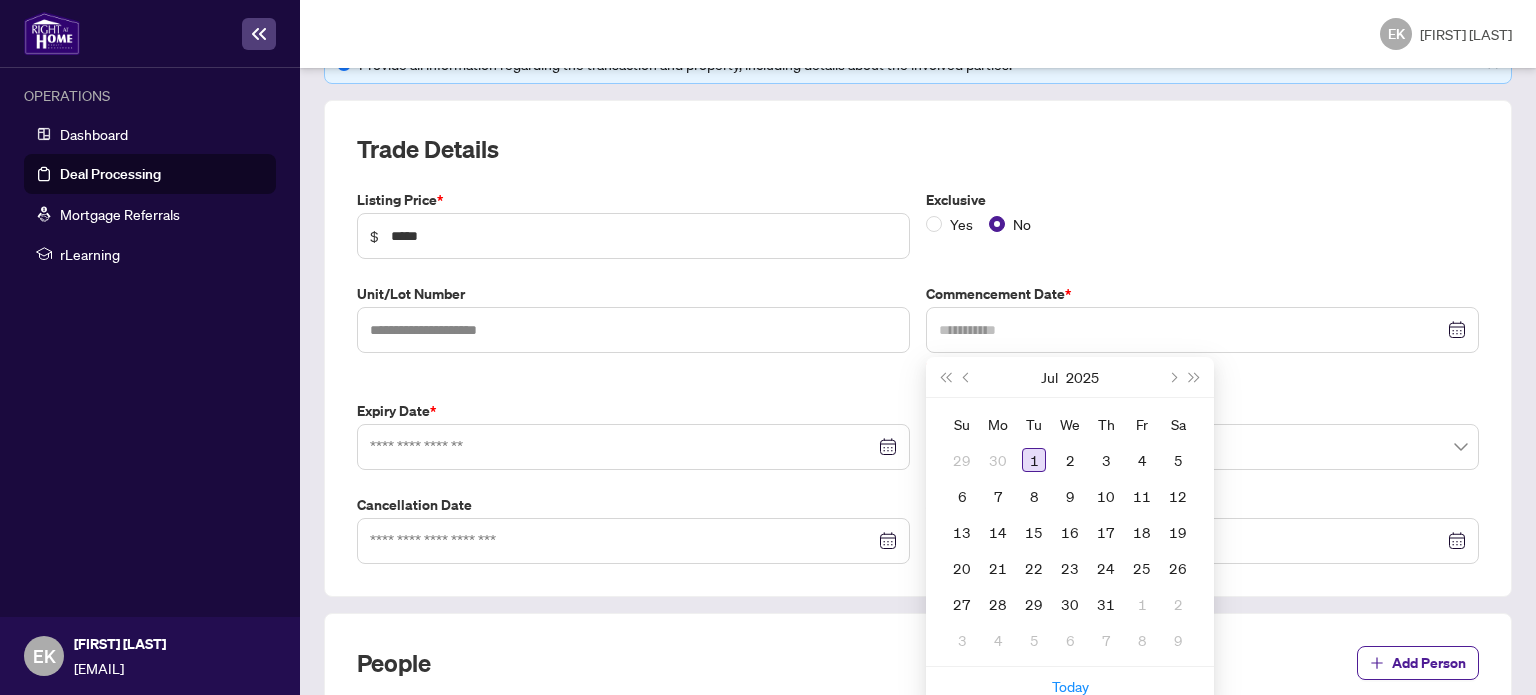 click on "1" at bounding box center (1034, 460) 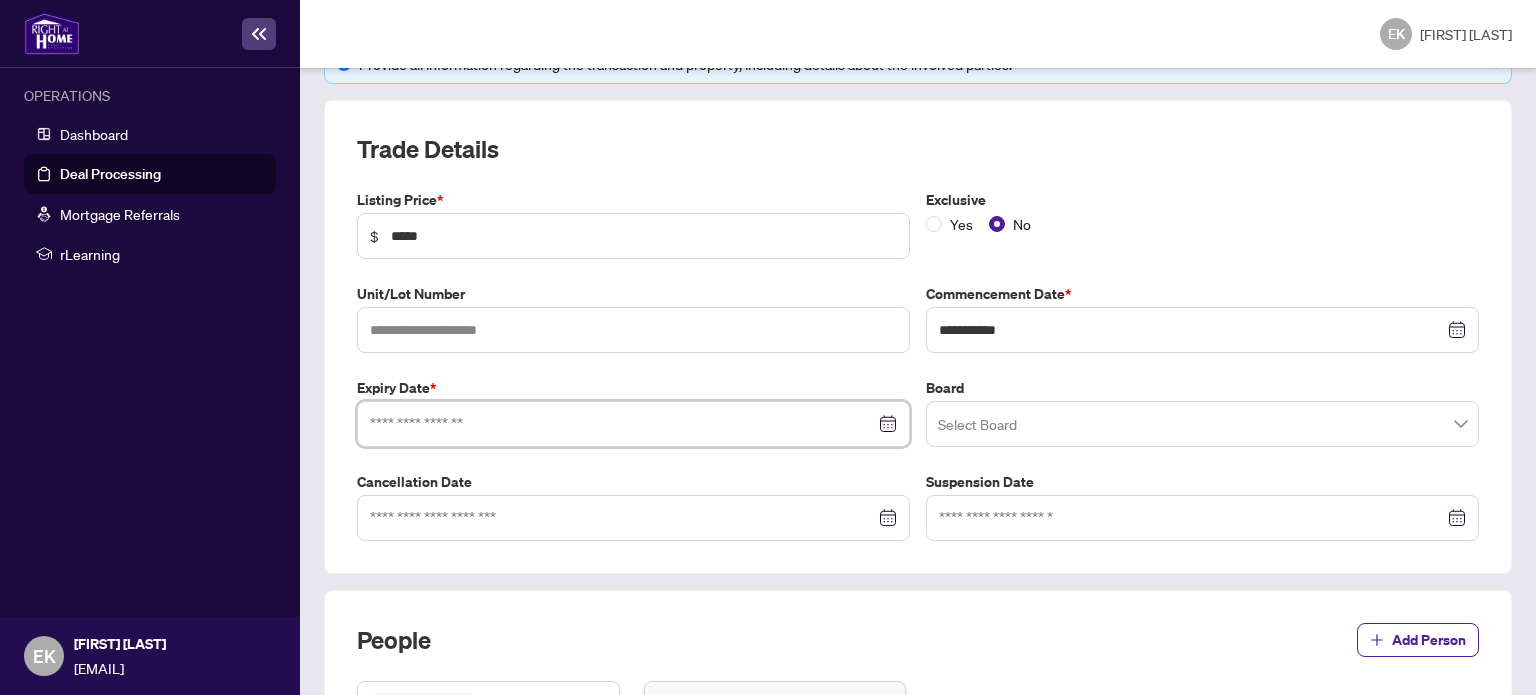 click at bounding box center (622, 424) 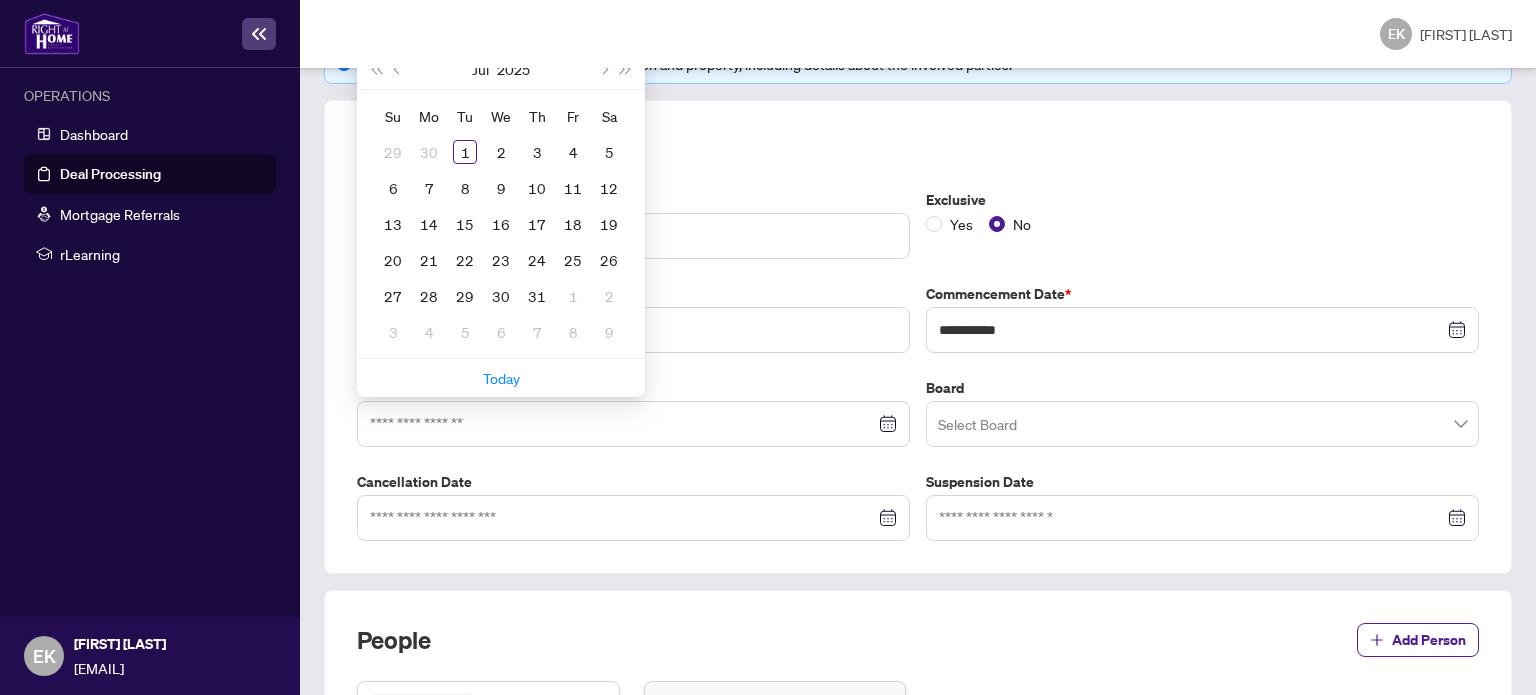 click on "[INITIALS] [FIRST] [LAST]" at bounding box center [918, 34] 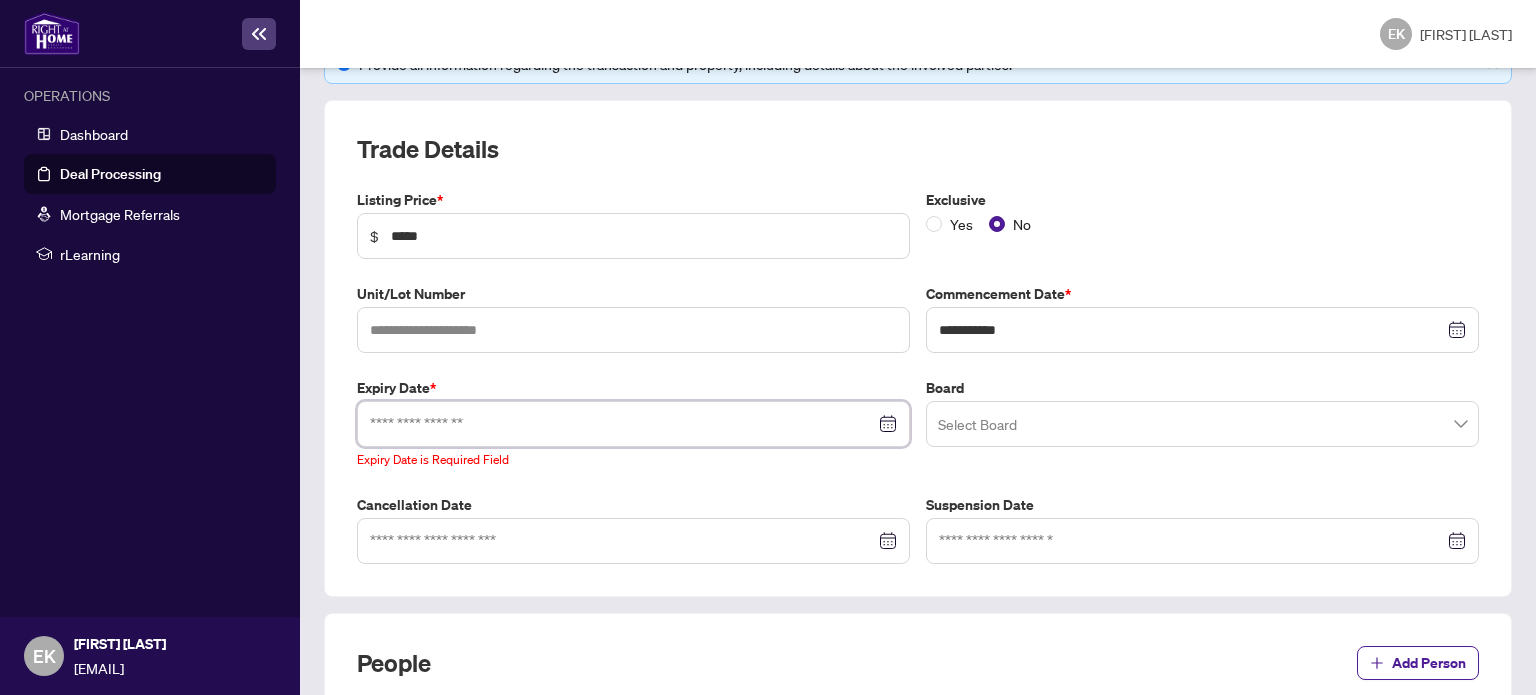 click at bounding box center [622, 424] 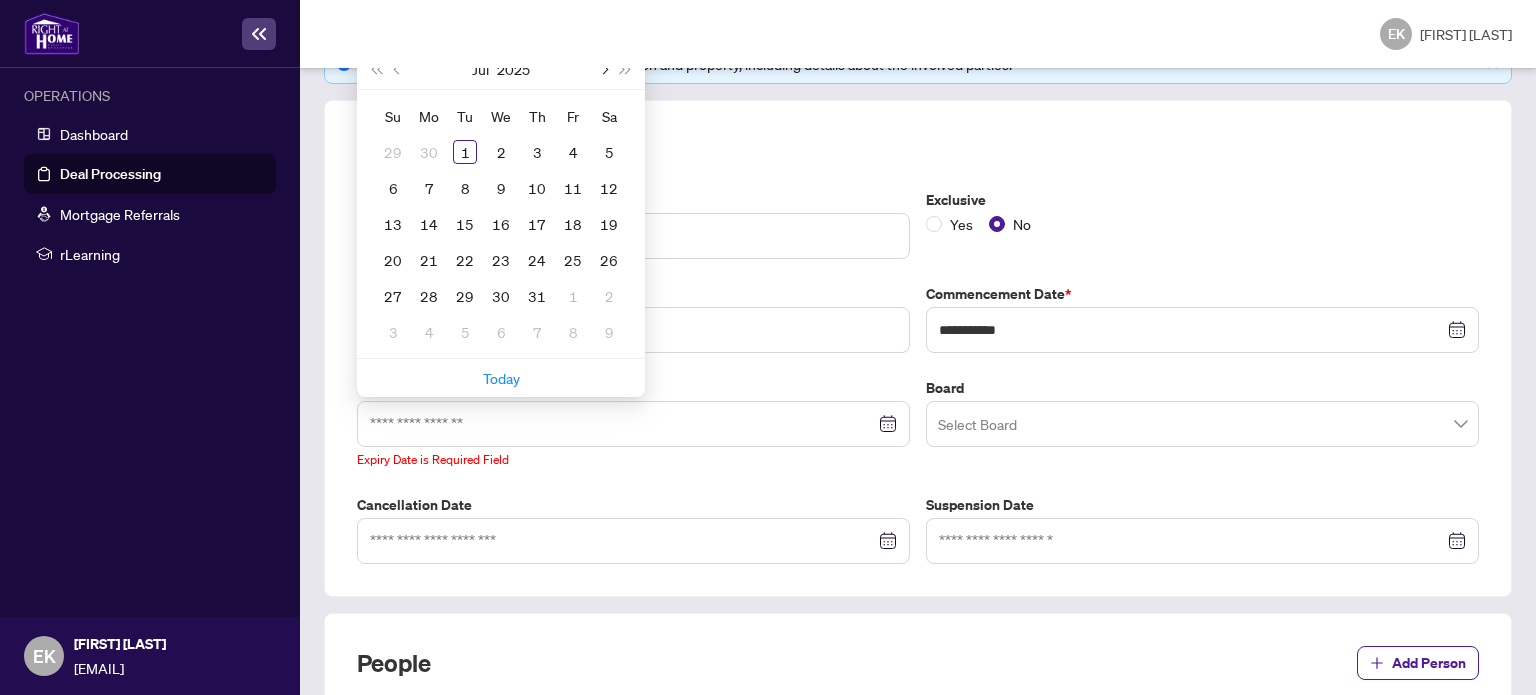 click at bounding box center [603, 69] 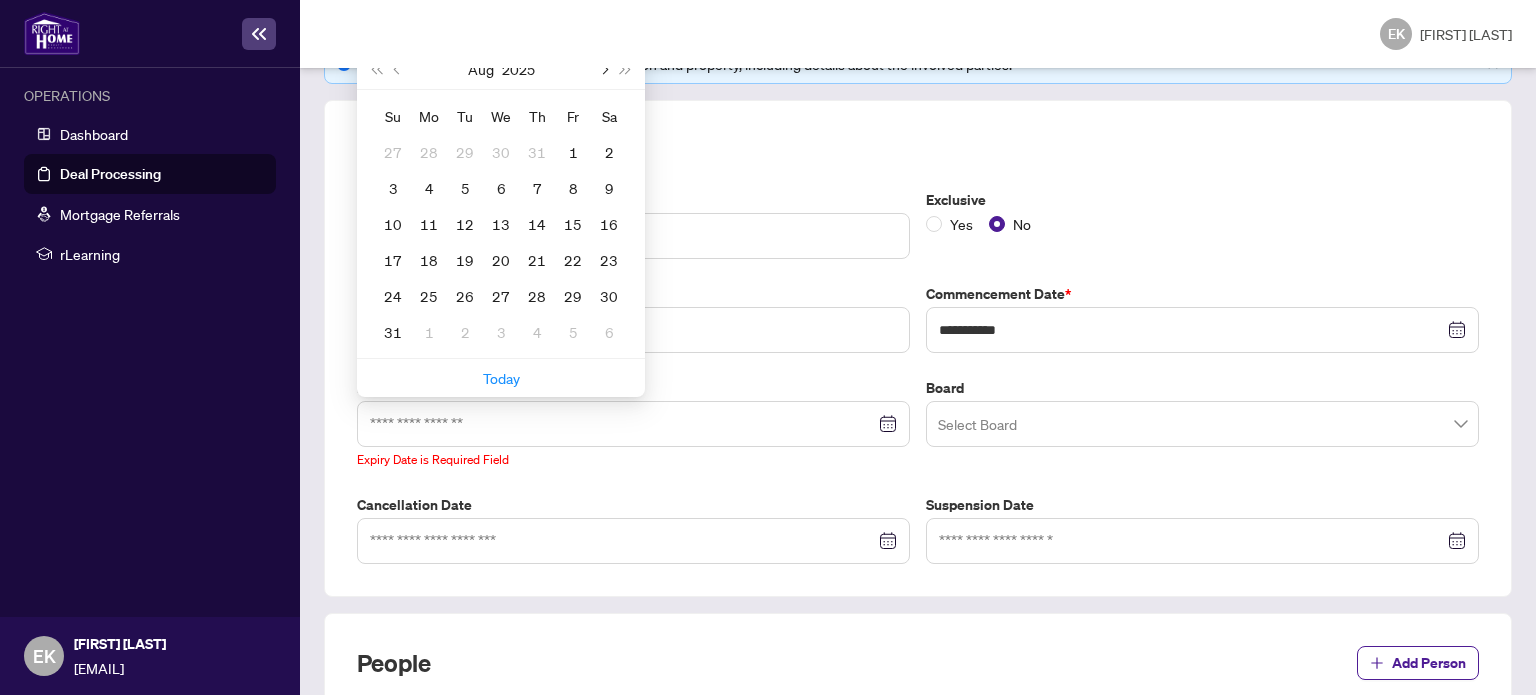 click at bounding box center [603, 69] 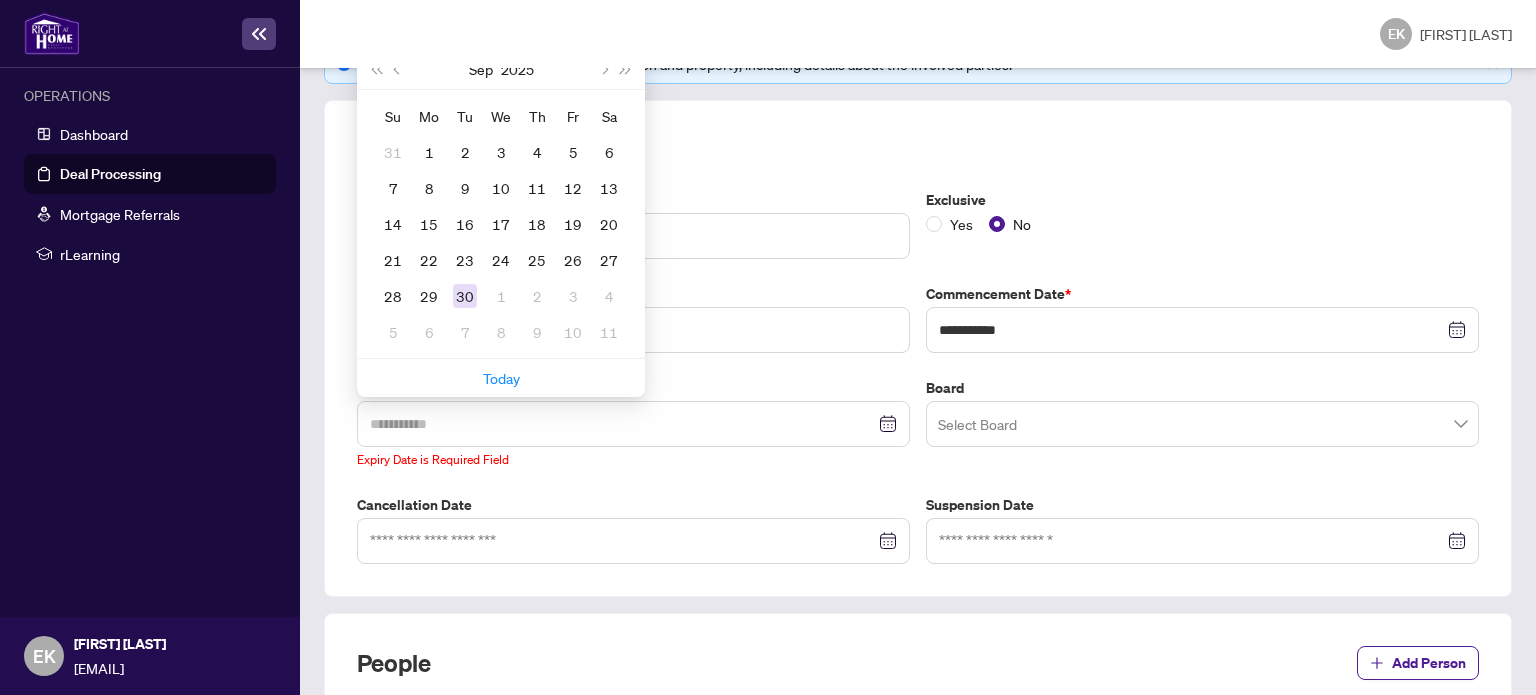 click on "30" at bounding box center (465, 296) 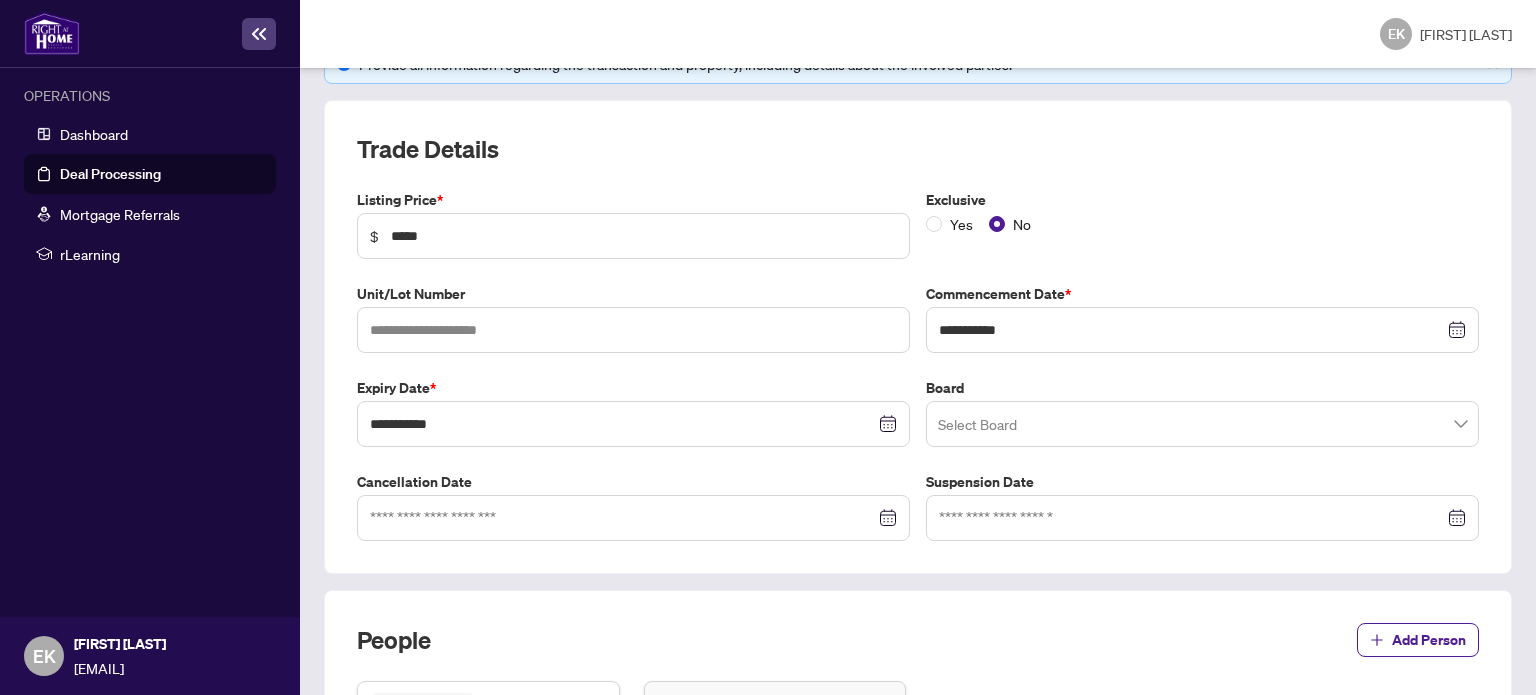 click at bounding box center (1202, 424) 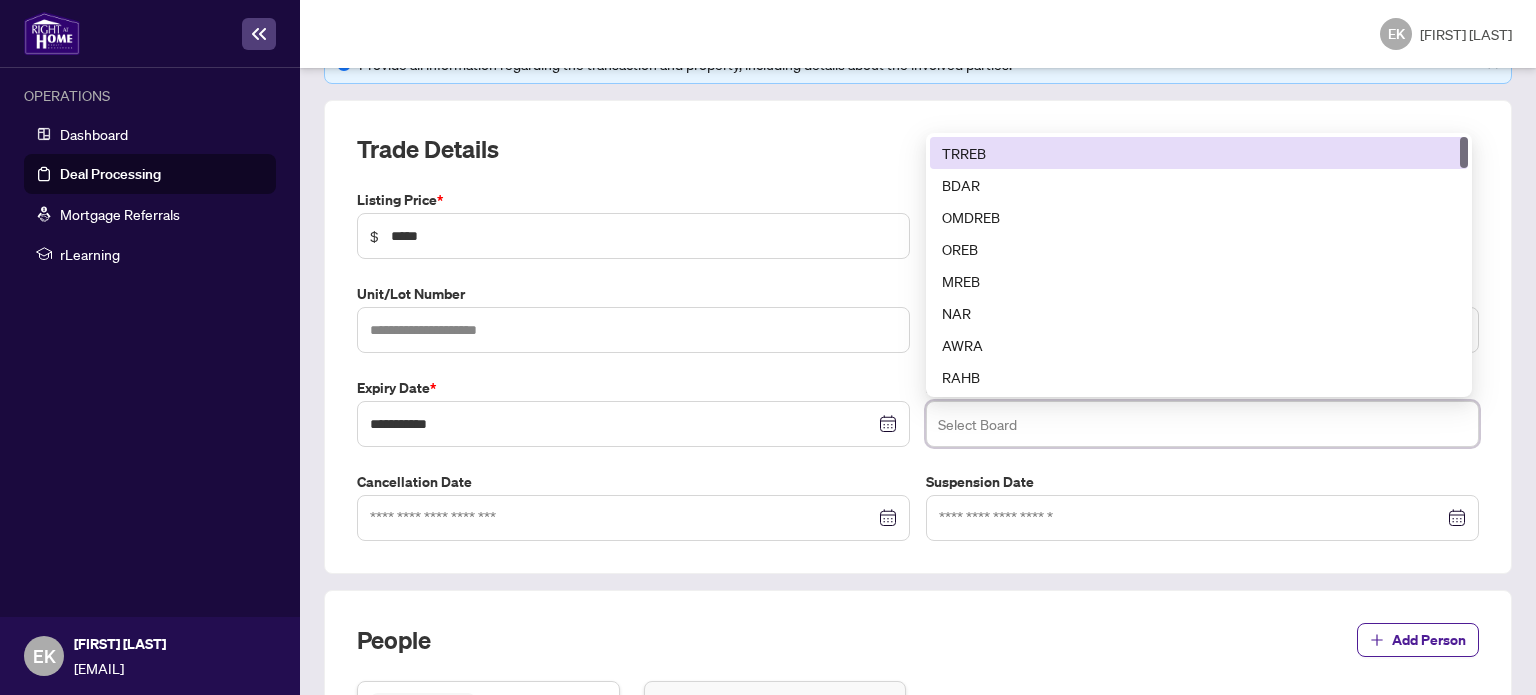 click on "TRREB" at bounding box center (1199, 153) 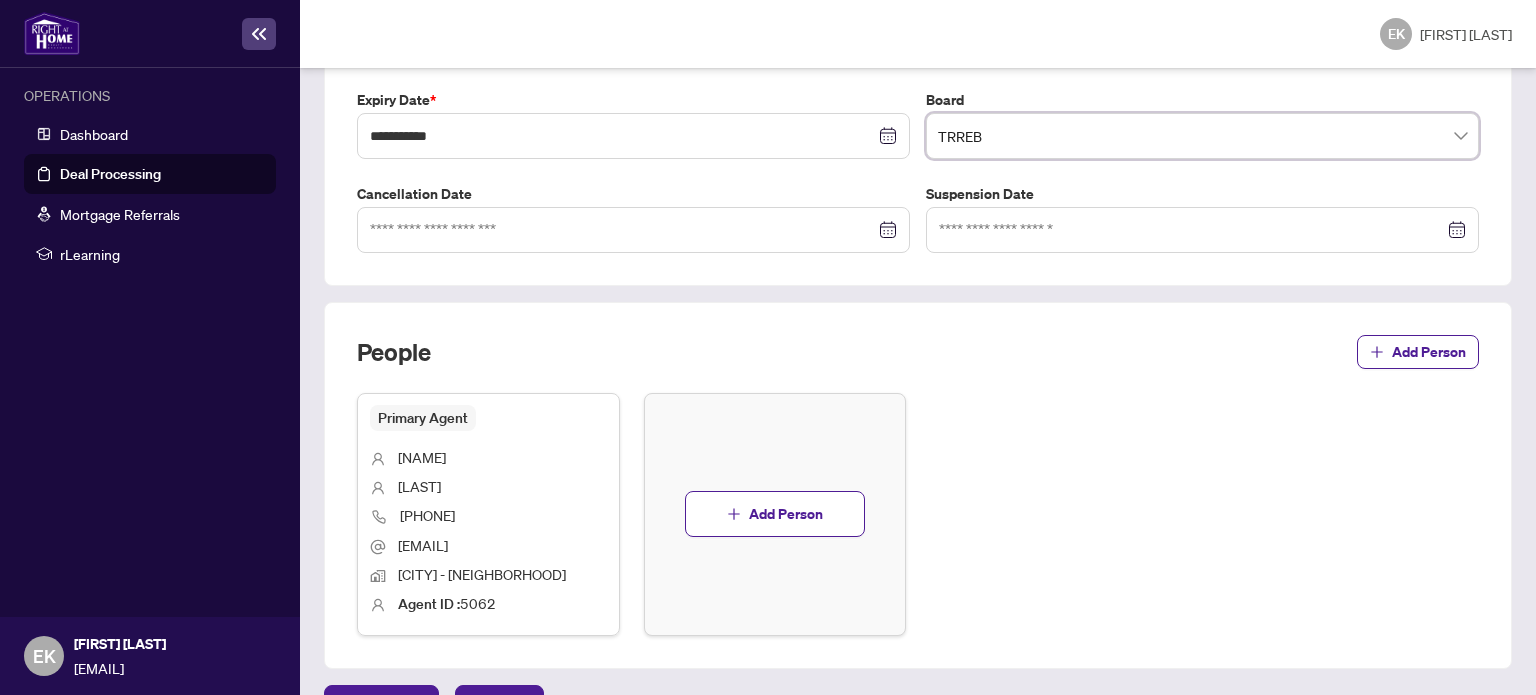 scroll, scrollTop: 650, scrollLeft: 0, axis: vertical 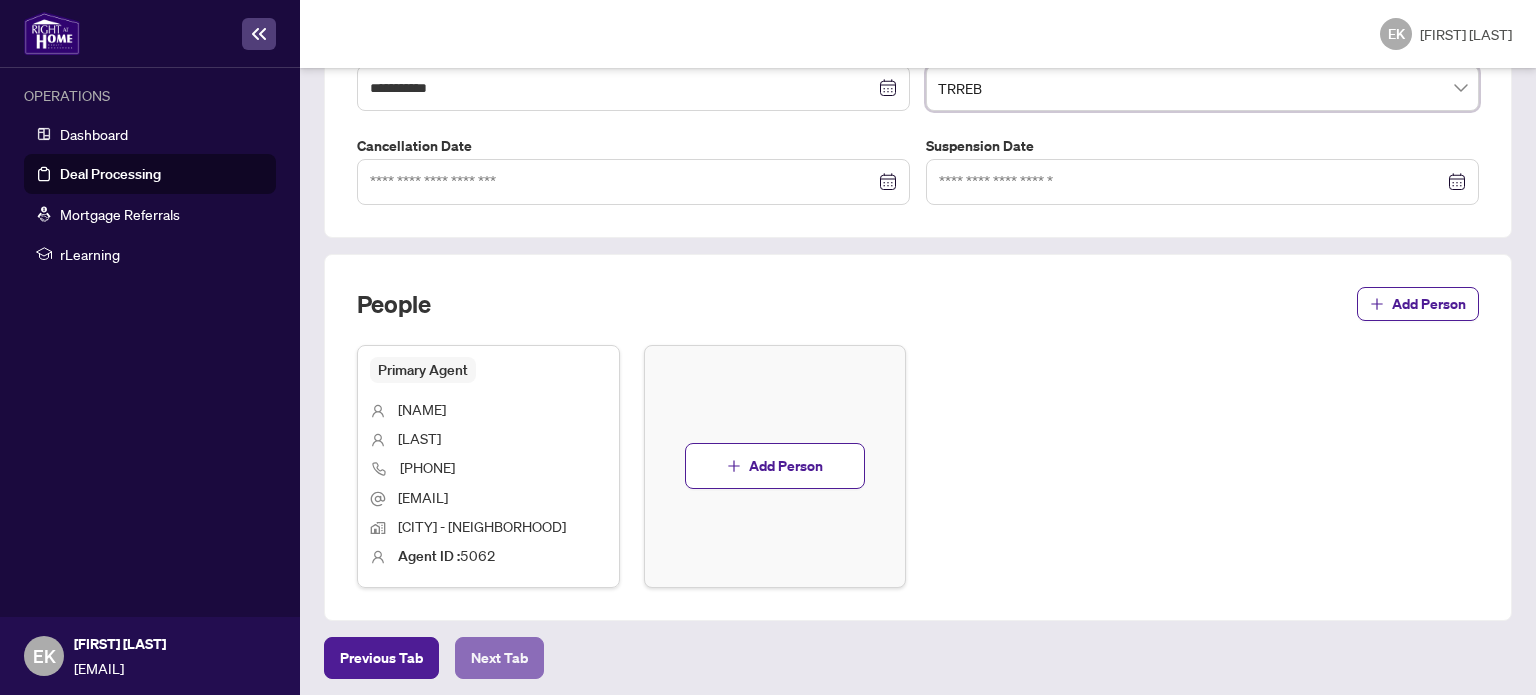 click on "Next Tab" at bounding box center (381, 658) 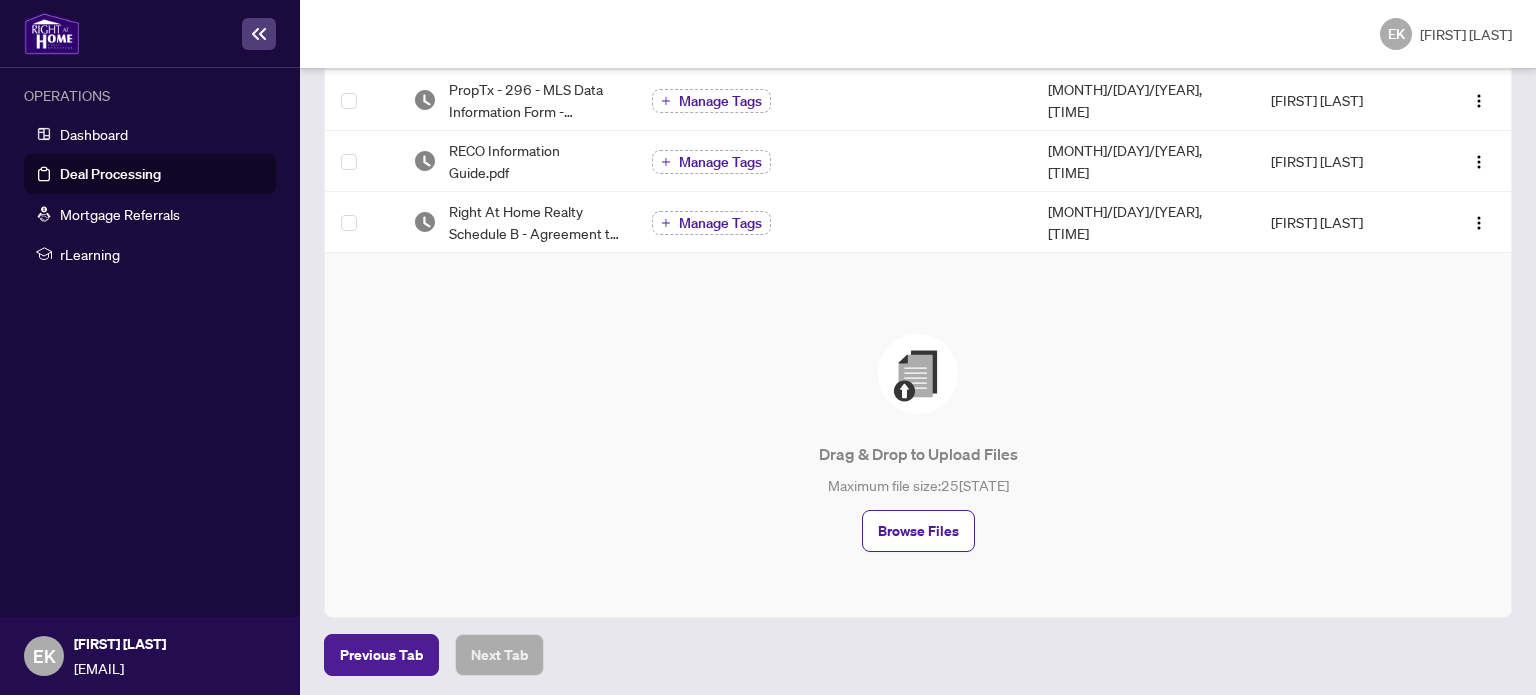 scroll, scrollTop: 0, scrollLeft: 0, axis: both 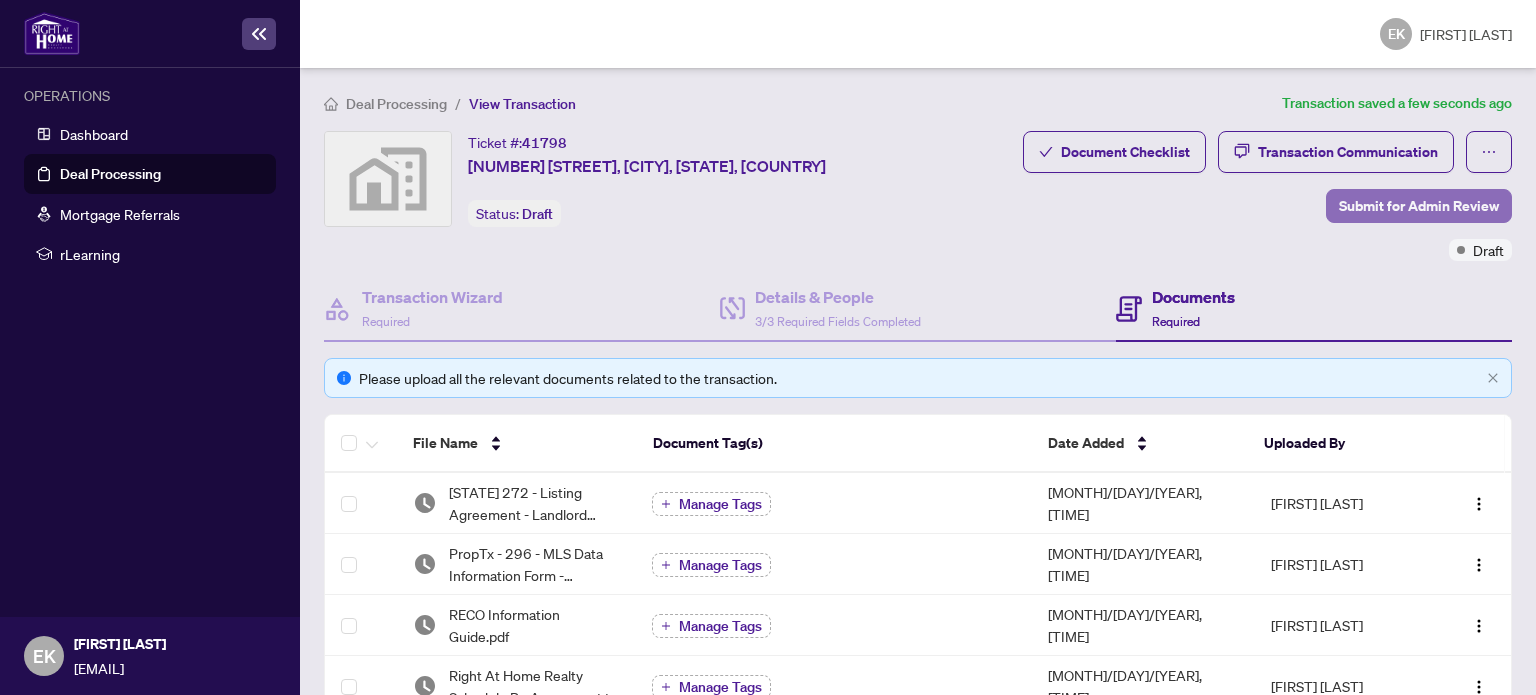 click on "Submit for Admin Review" at bounding box center (1419, 206) 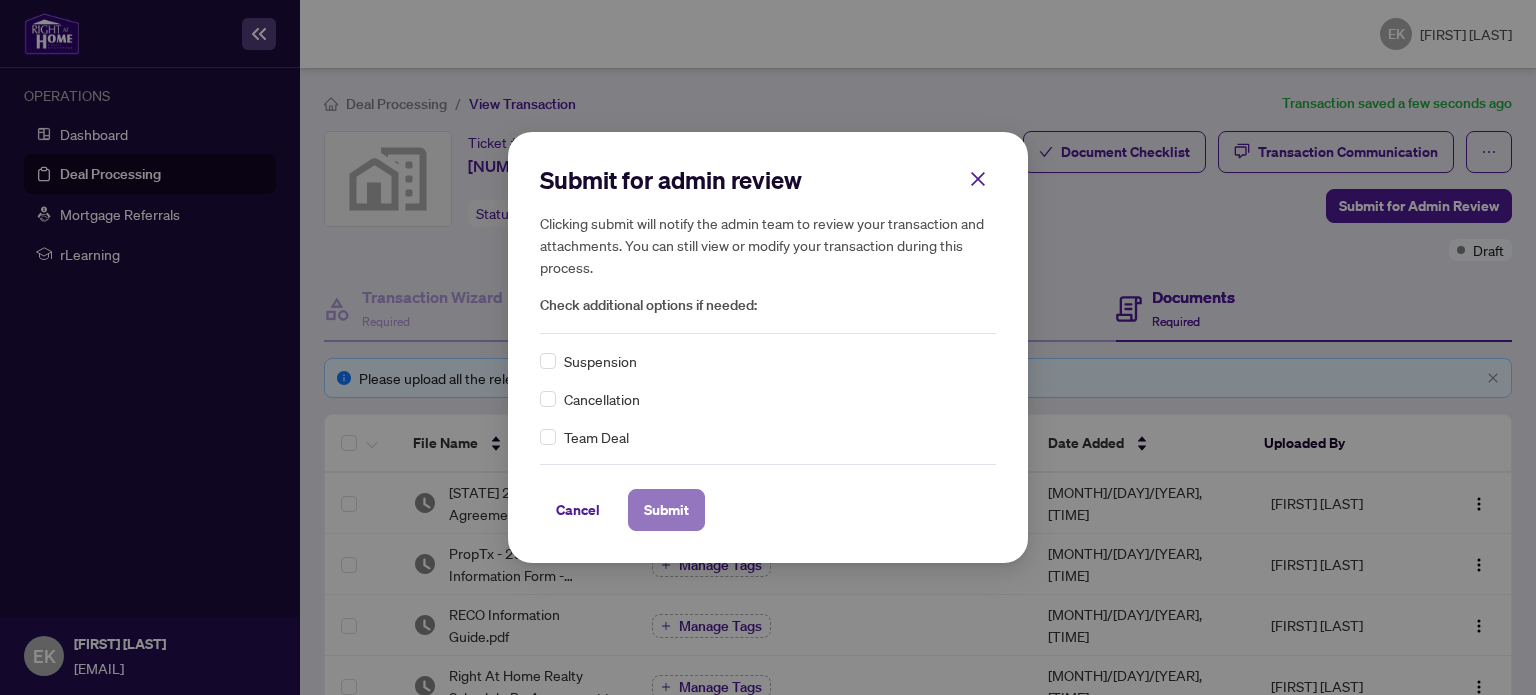 click on "Submit" at bounding box center [666, 510] 